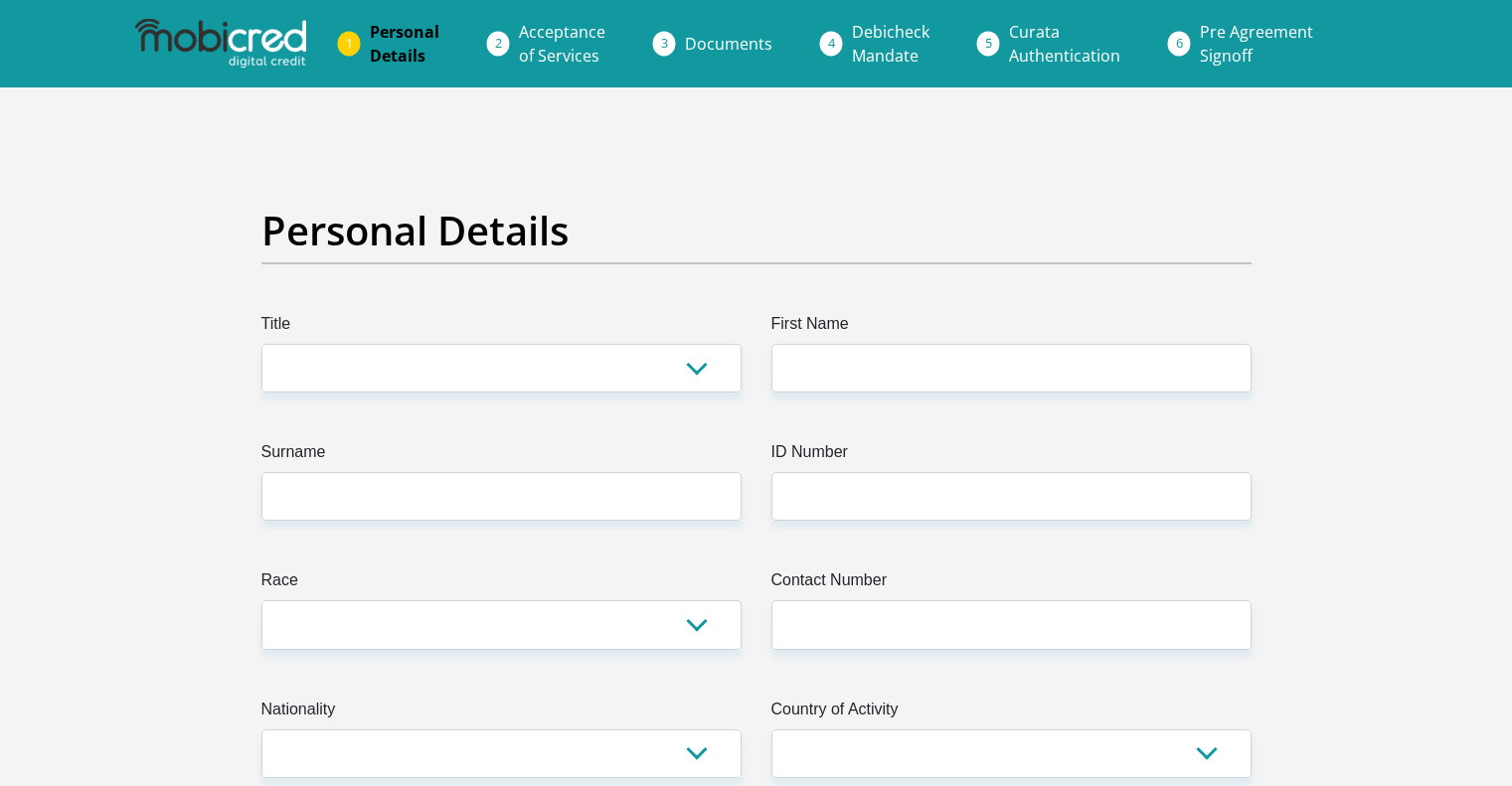 scroll, scrollTop: 0, scrollLeft: 0, axis: both 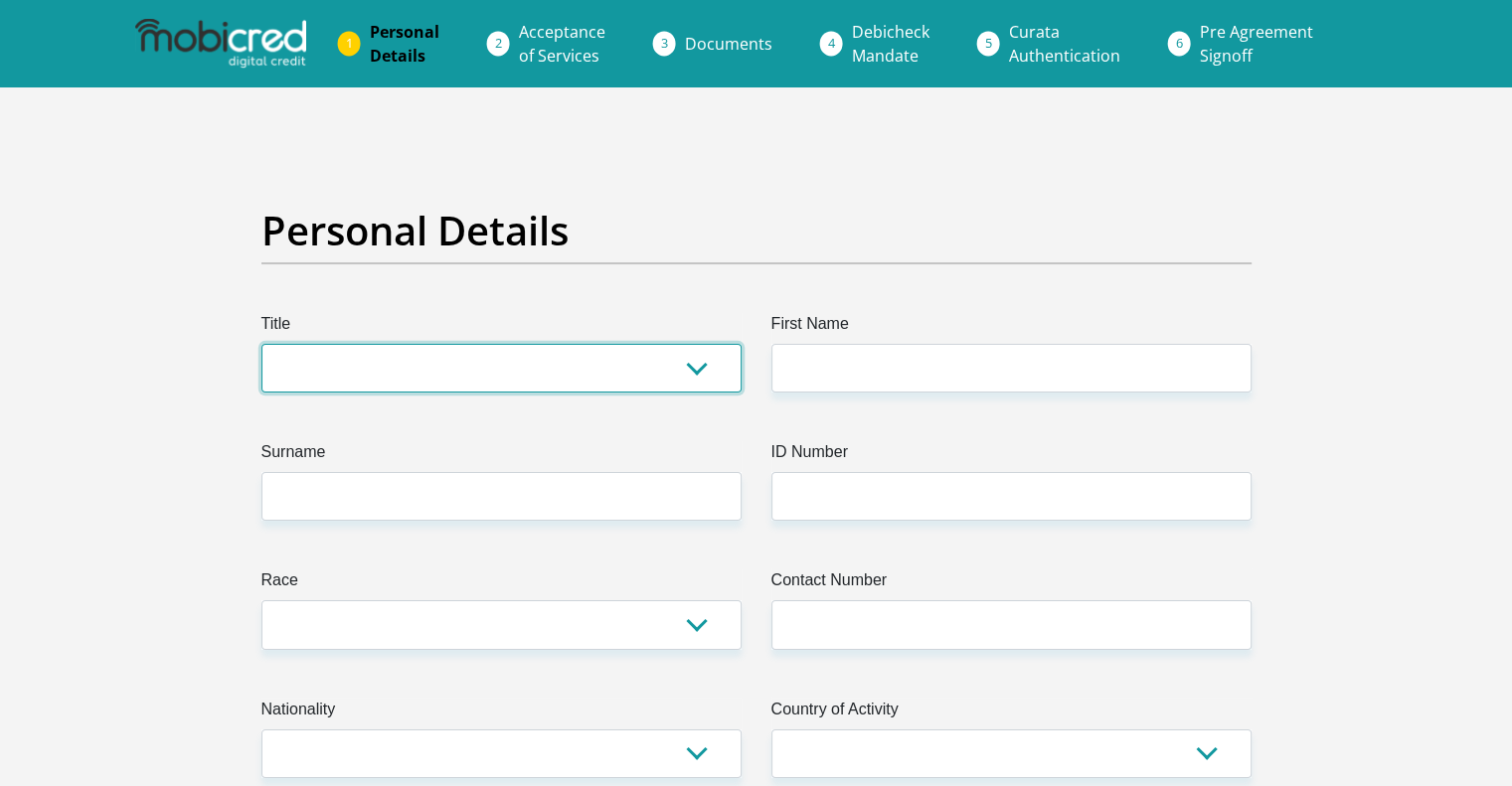 click on "Mr
Ms
Mrs
Dr
Other" at bounding box center (501, 368) 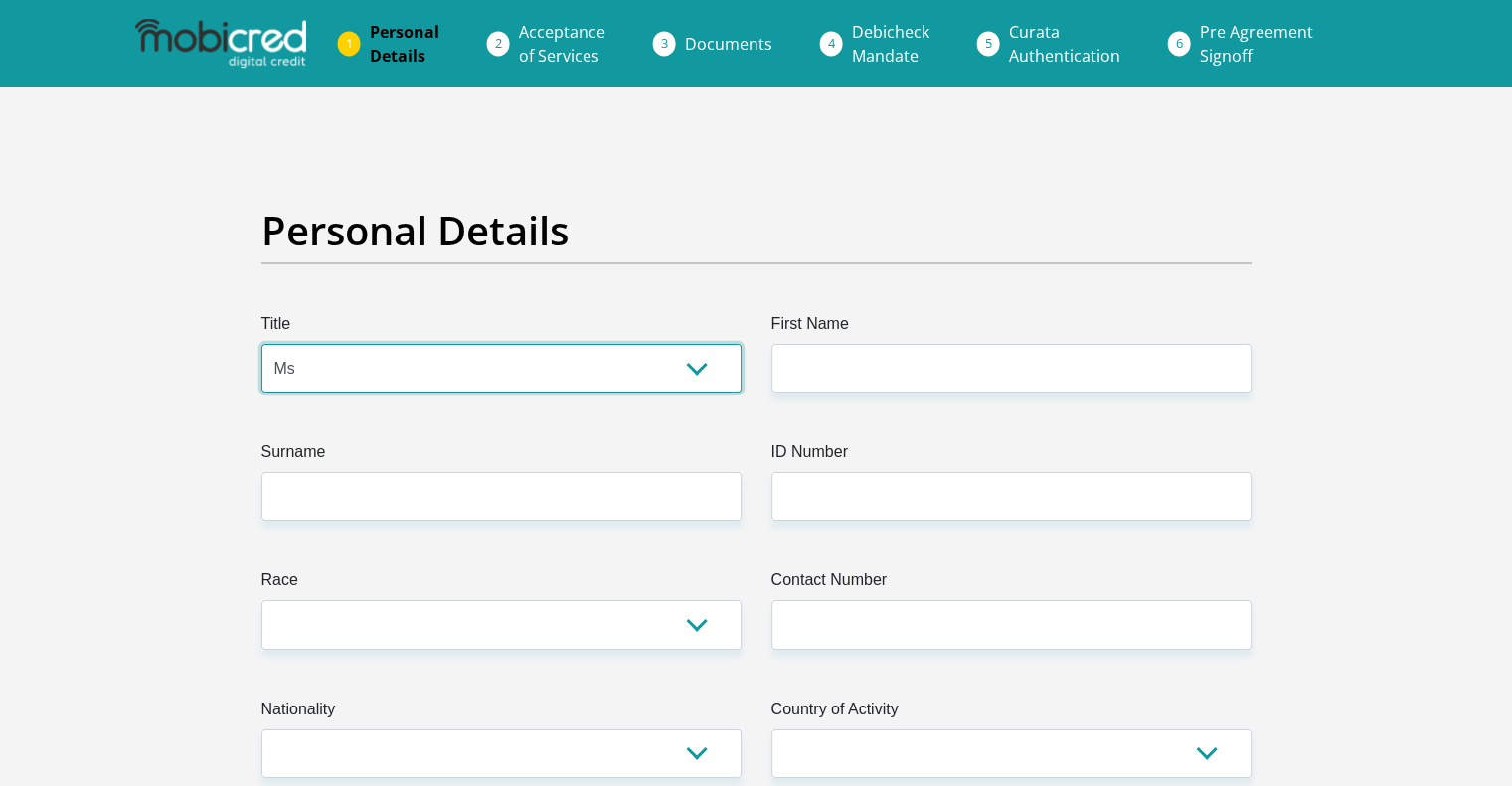 click on "Mr
Ms
Mrs
Dr
Other" at bounding box center (501, 368) 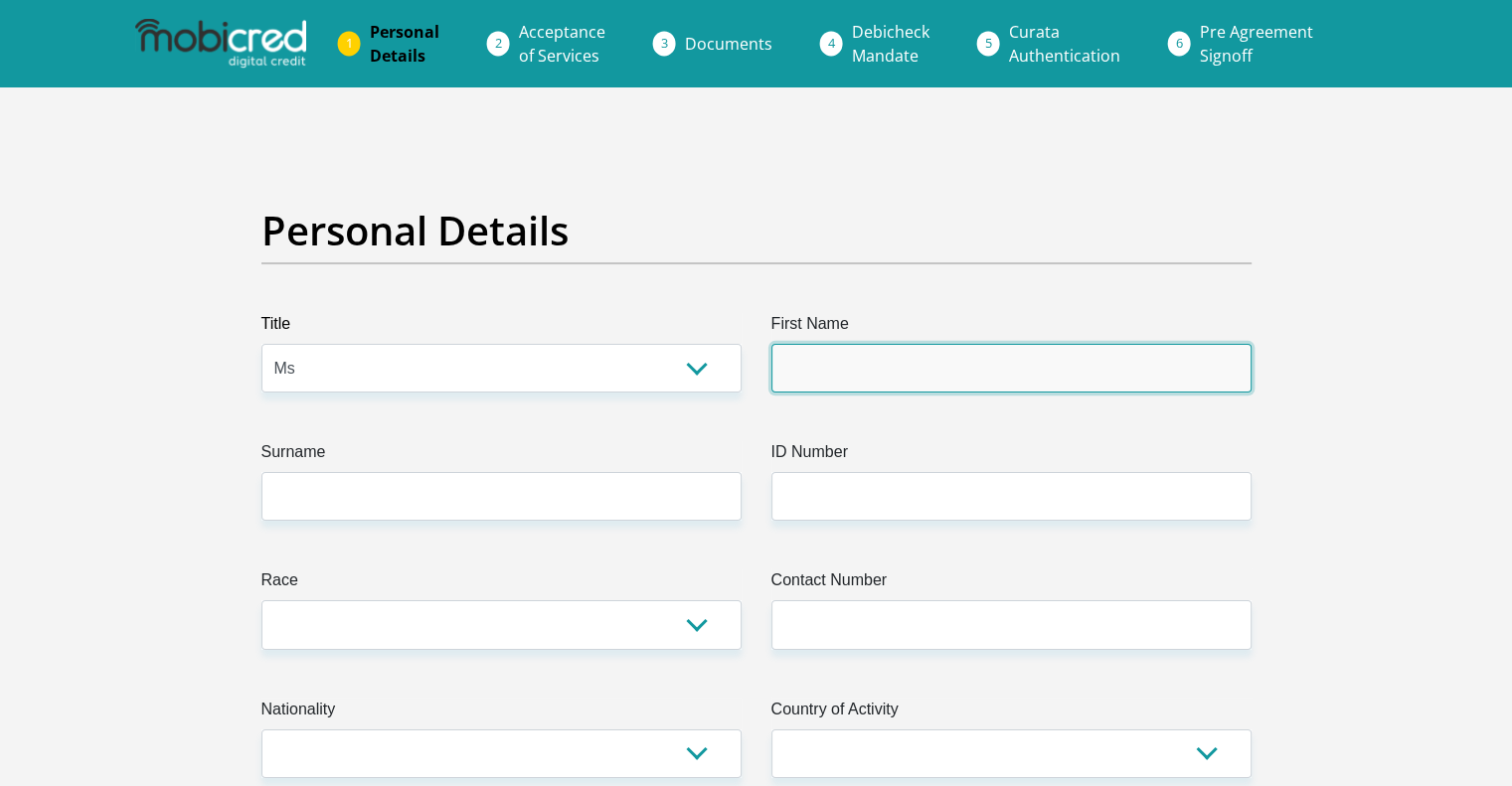 click on "First Name" at bounding box center (1011, 368) 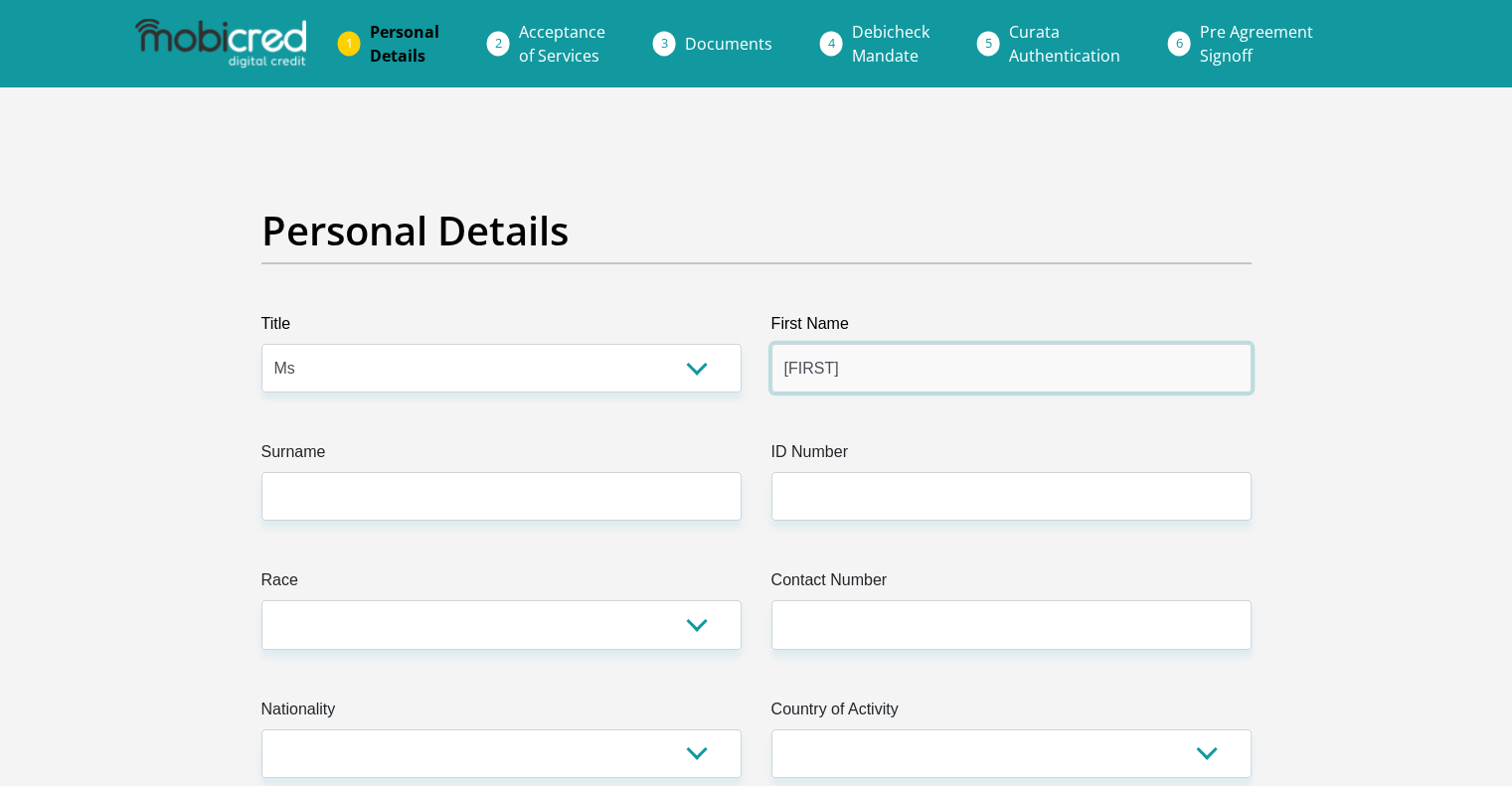 type on "[FIRST]" 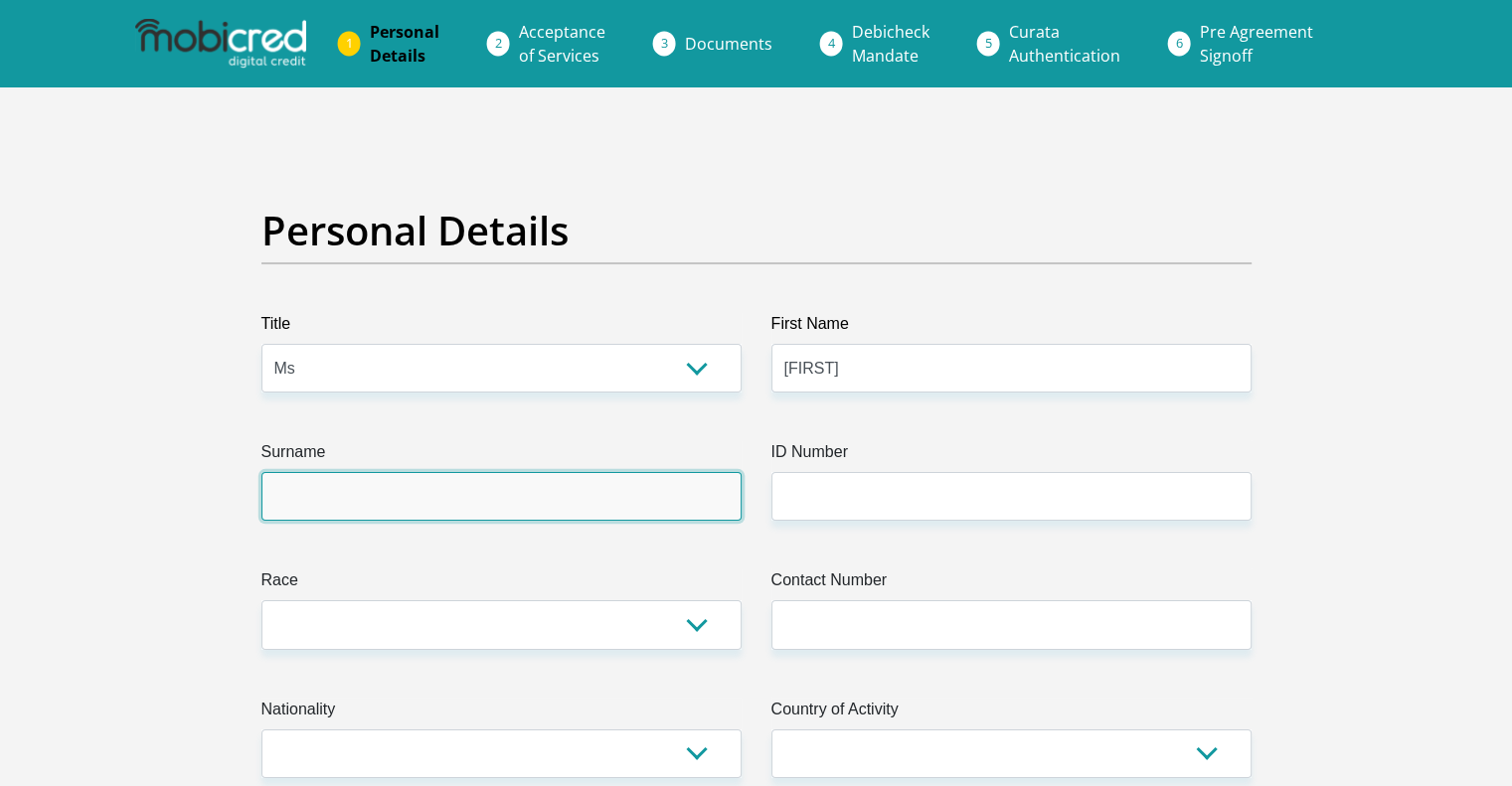 click on "Surname" at bounding box center (501, 496) 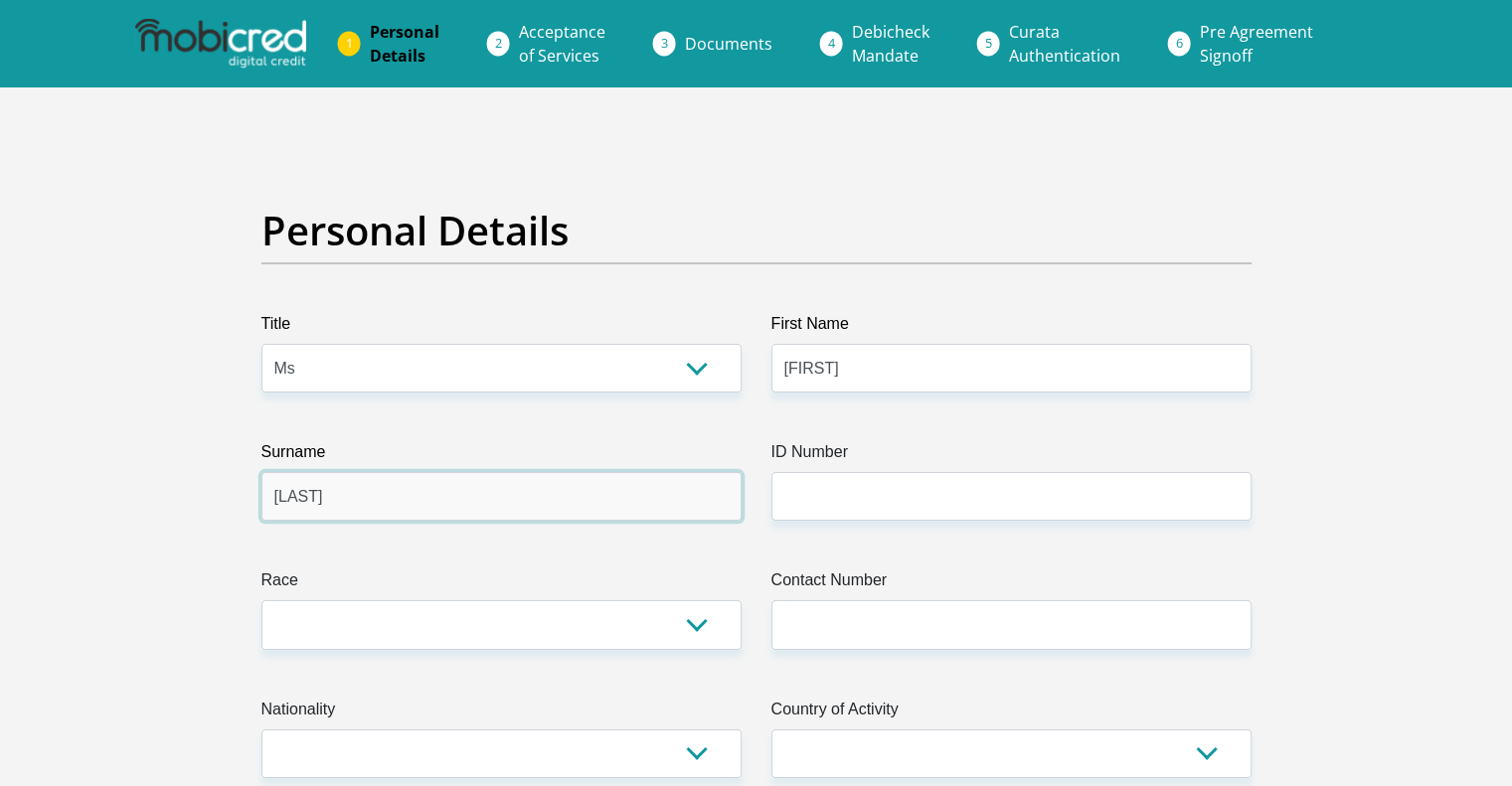type on "[LAST]" 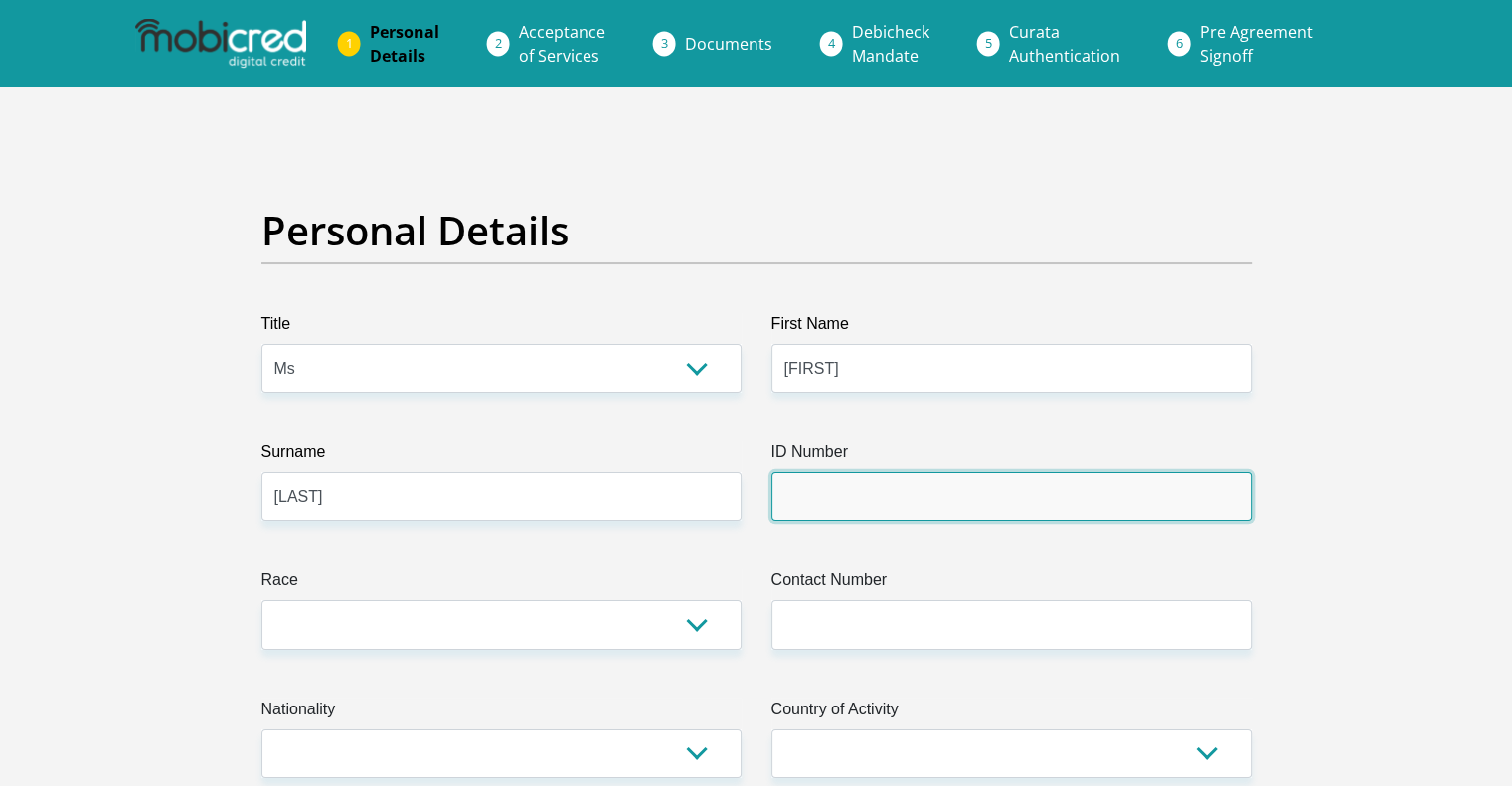 click on "ID Number" at bounding box center [1011, 496] 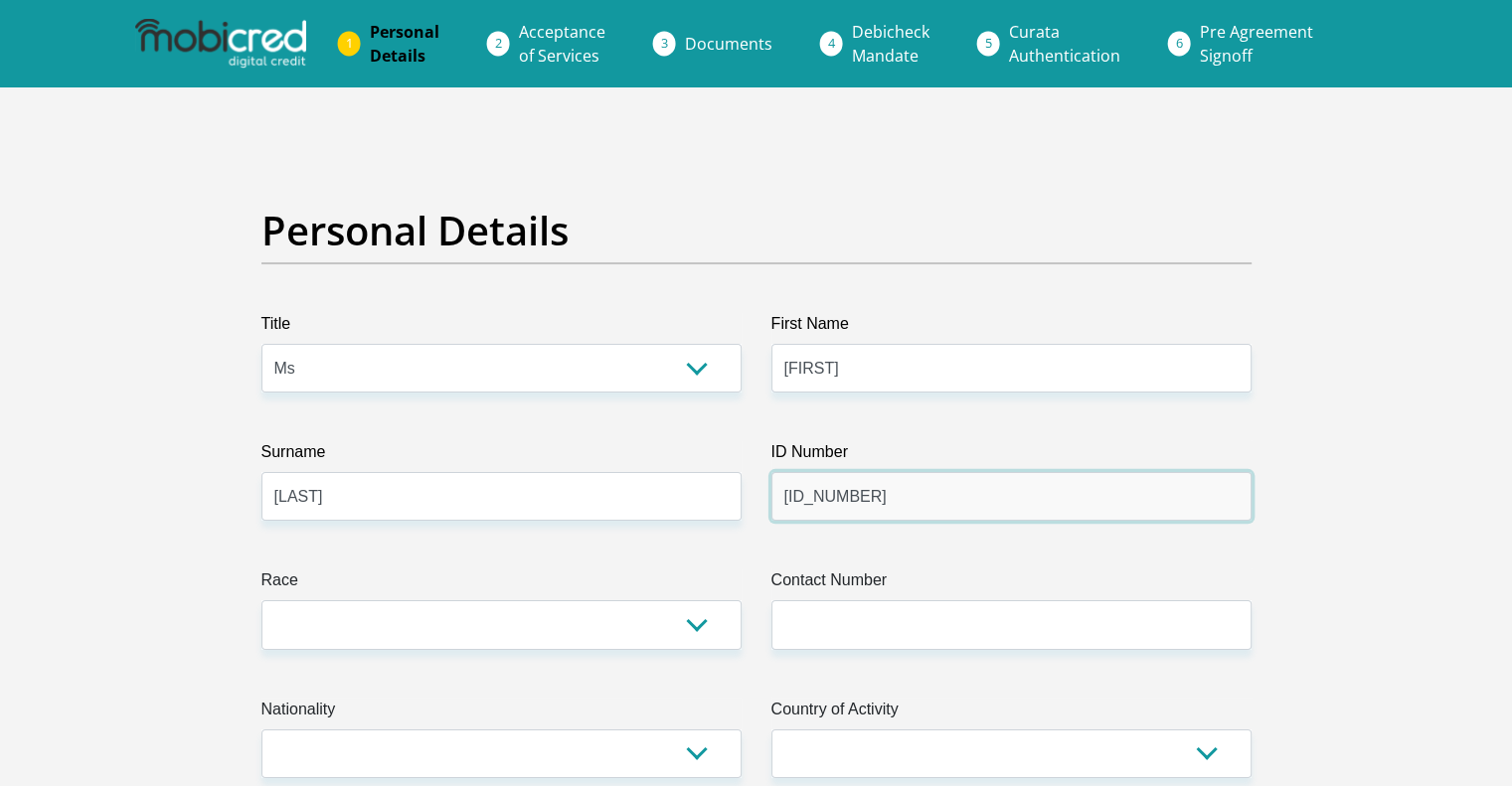 type on "[ID_NUMBER]" 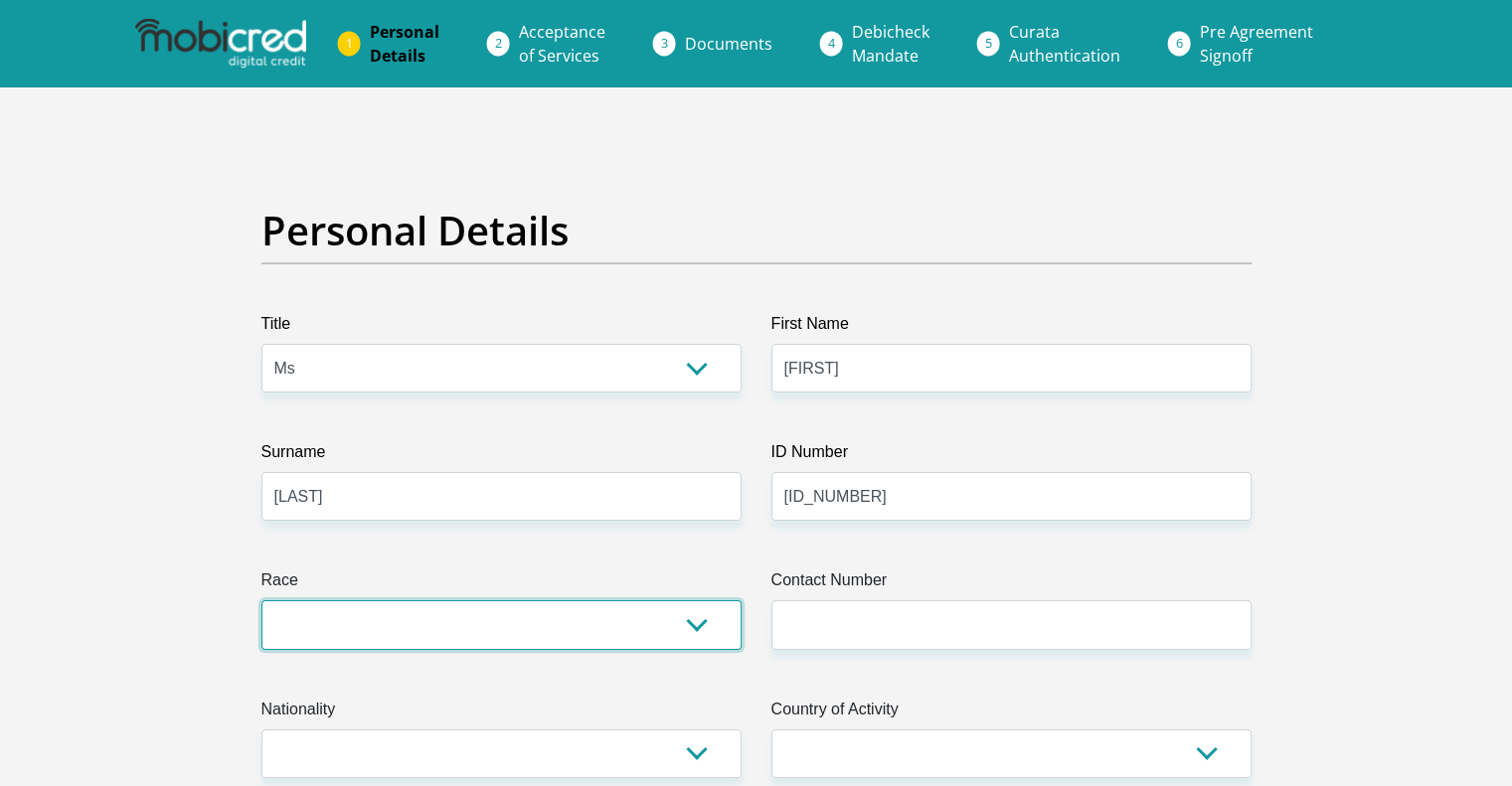 click on "Black
Coloured
Indian
White
Other" at bounding box center (501, 624) 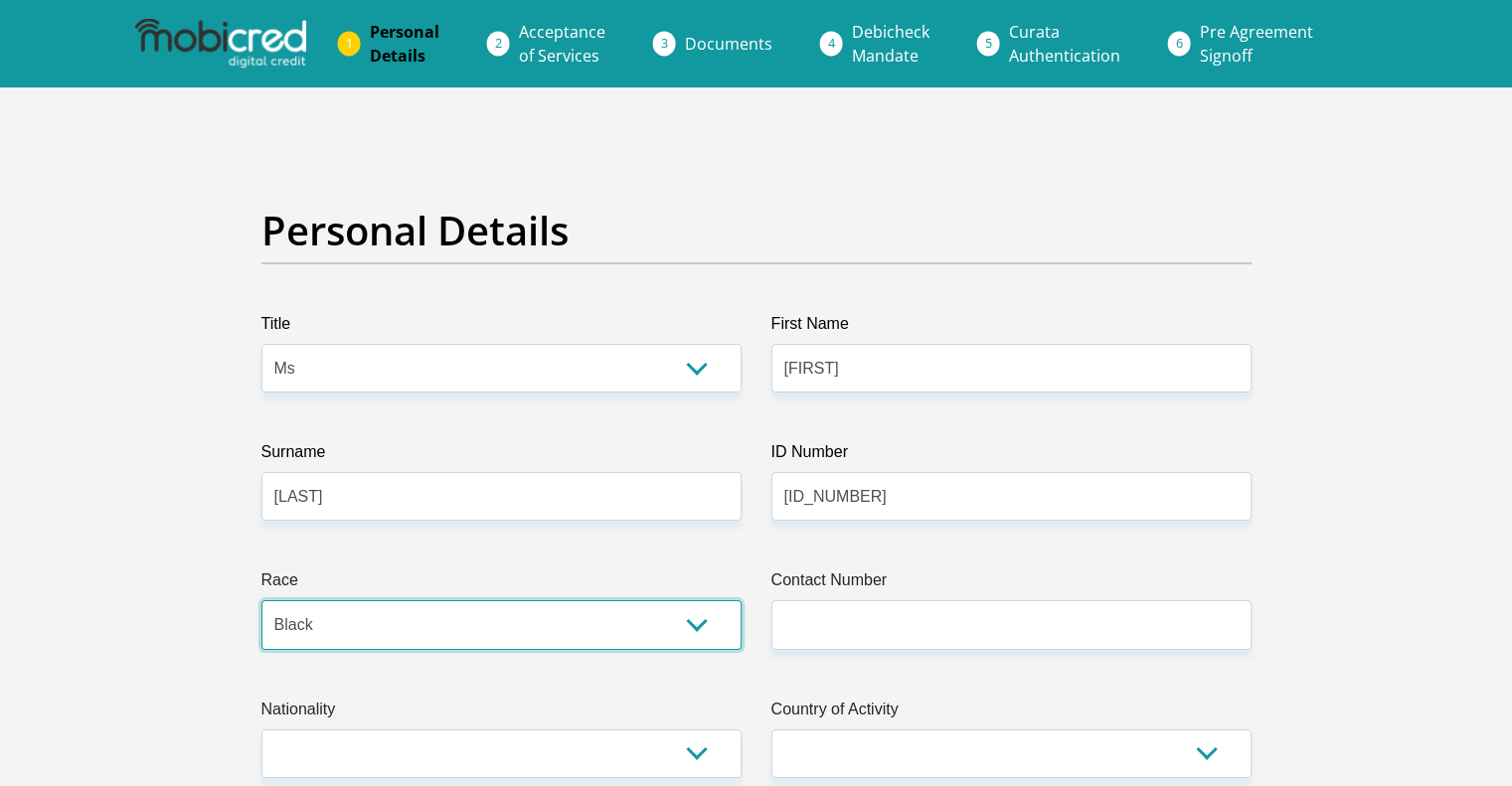 click on "Black
Coloured
Indian
White
Other" at bounding box center (501, 624) 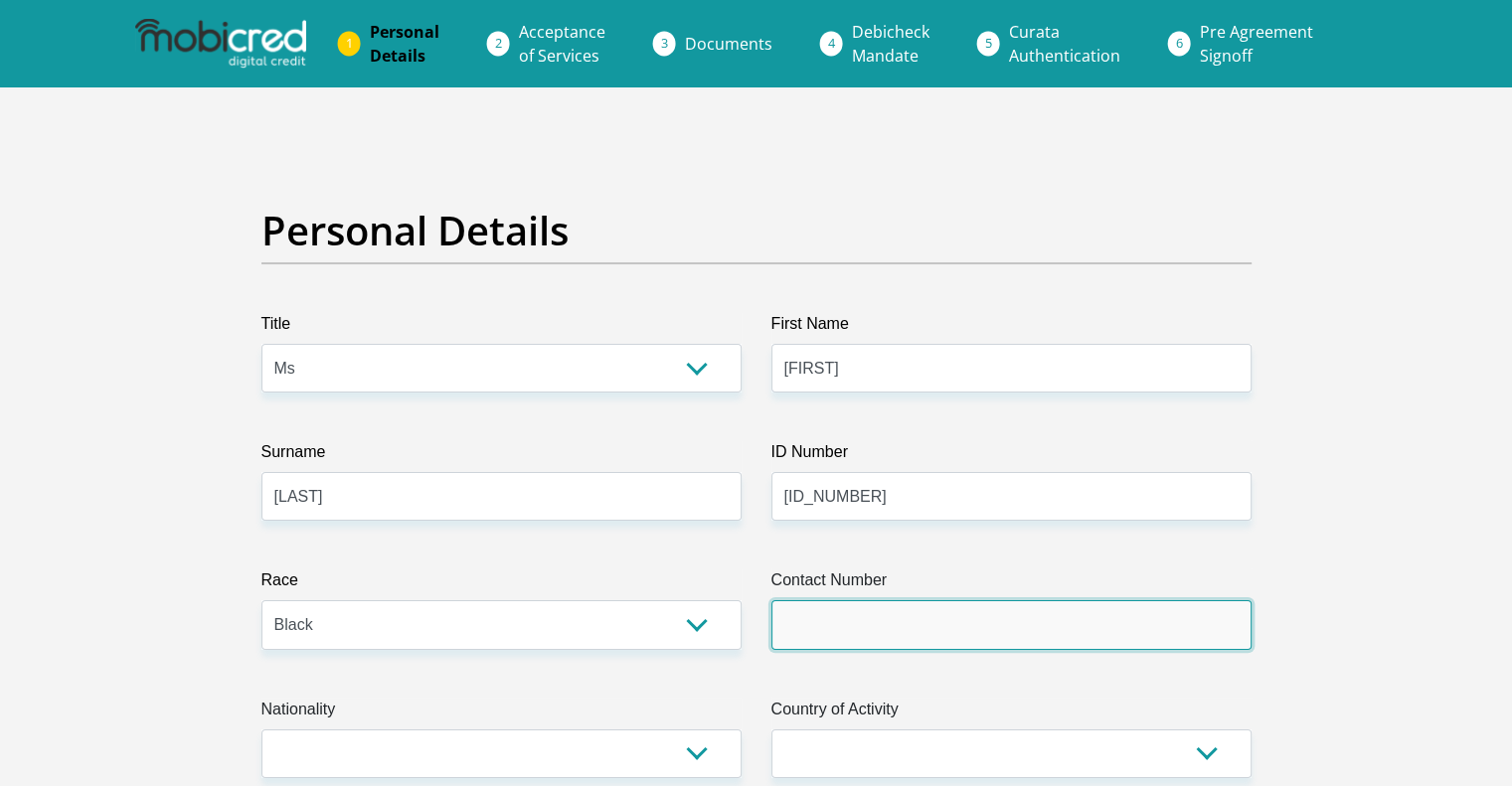 click on "Contact Number" at bounding box center (1011, 624) 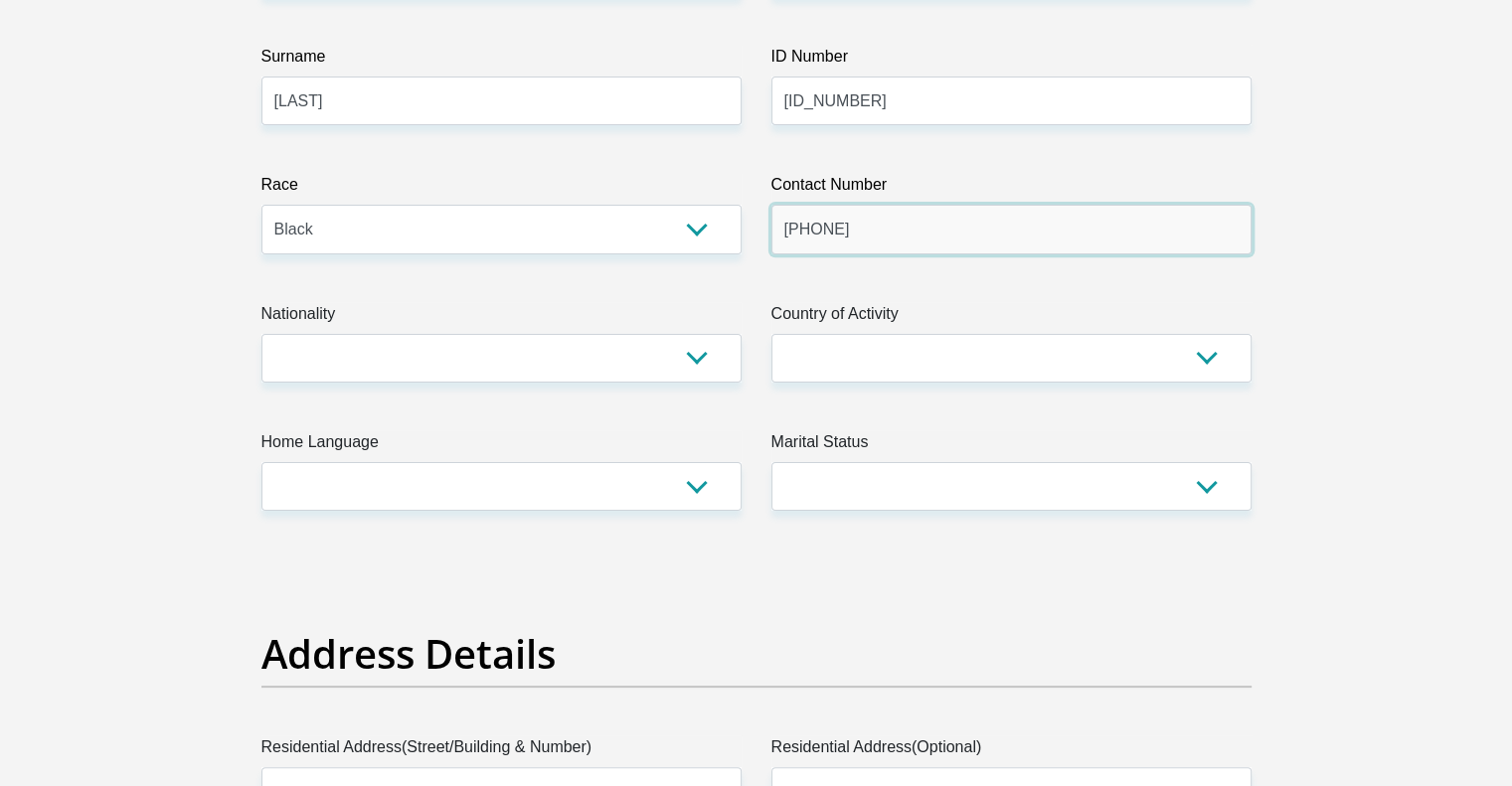 scroll, scrollTop: 397, scrollLeft: 0, axis: vertical 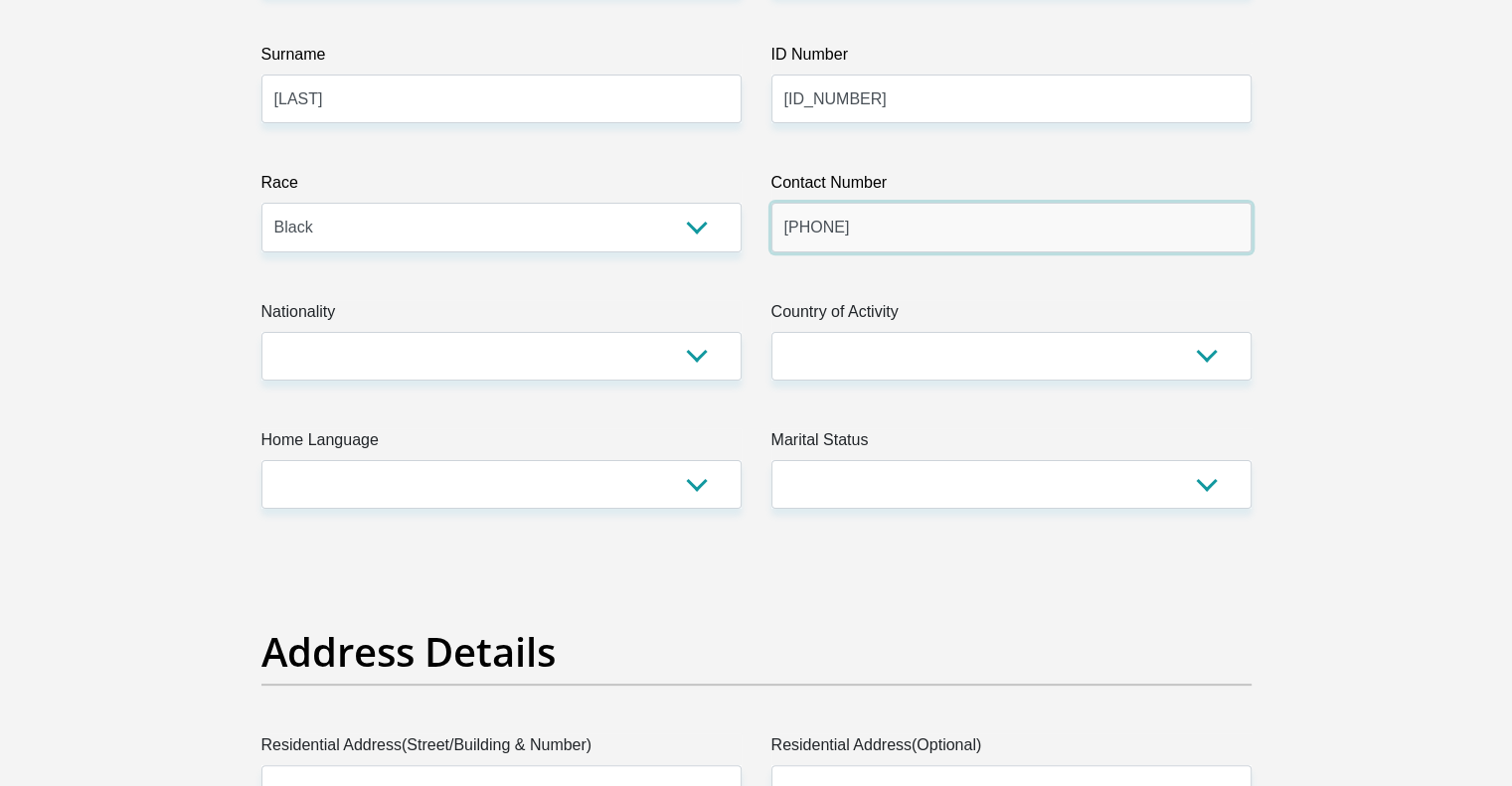 type on "[PHONE]" 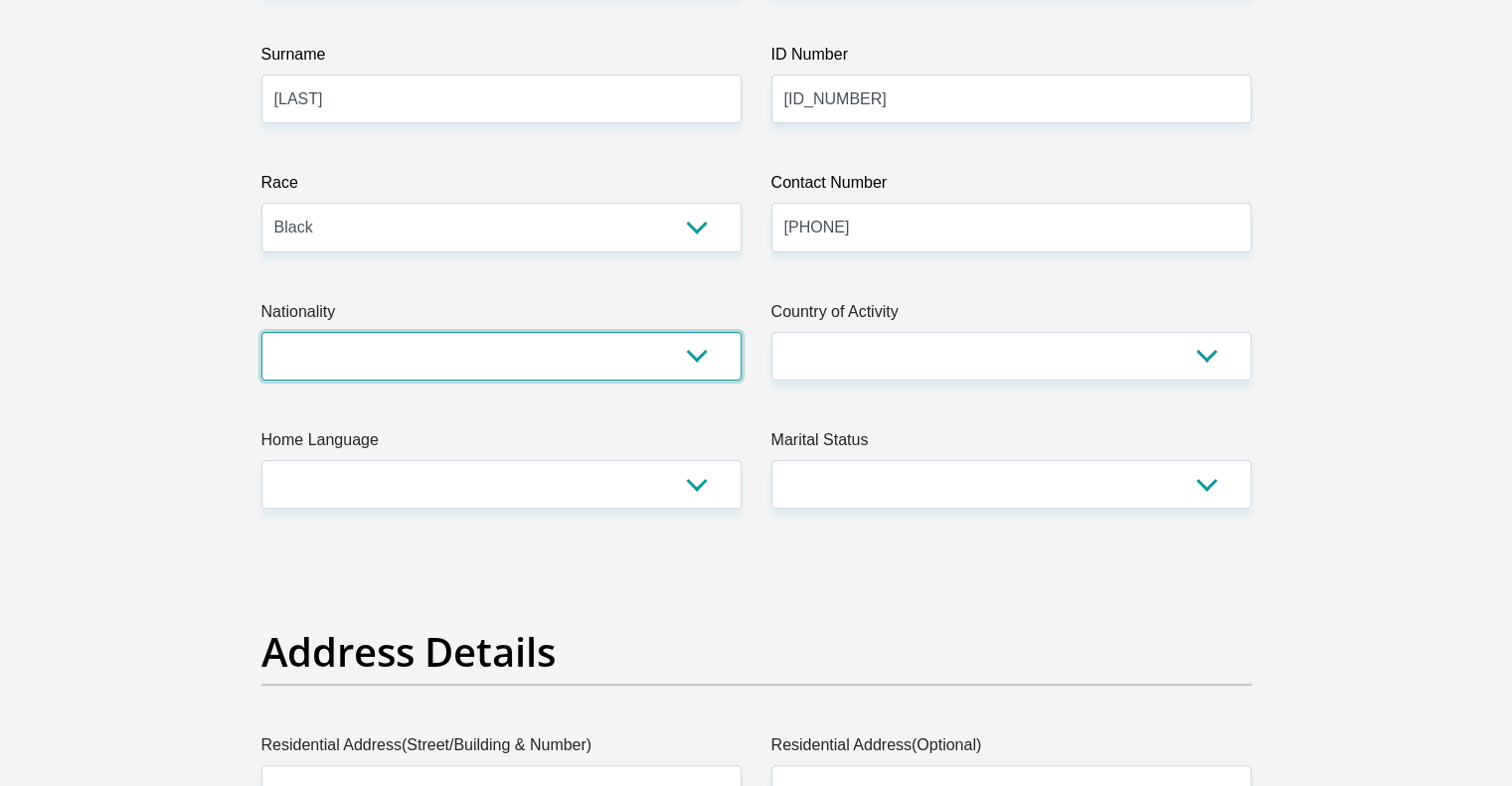 click on "South Africa
Afghanistan
Aland Islands
Albania
Algeria
America Samoa
American Virgin Islands
Andorra
Angola
Anguilla
Antarctica
Antigua and Barbuda
Argentina
Armenia
Aruba
Ascension Island
Australia
Austria
Azerbaijan
Bahamas
Bahrain
Bangladesh
Barbados
Chad" at bounding box center [501, 356] 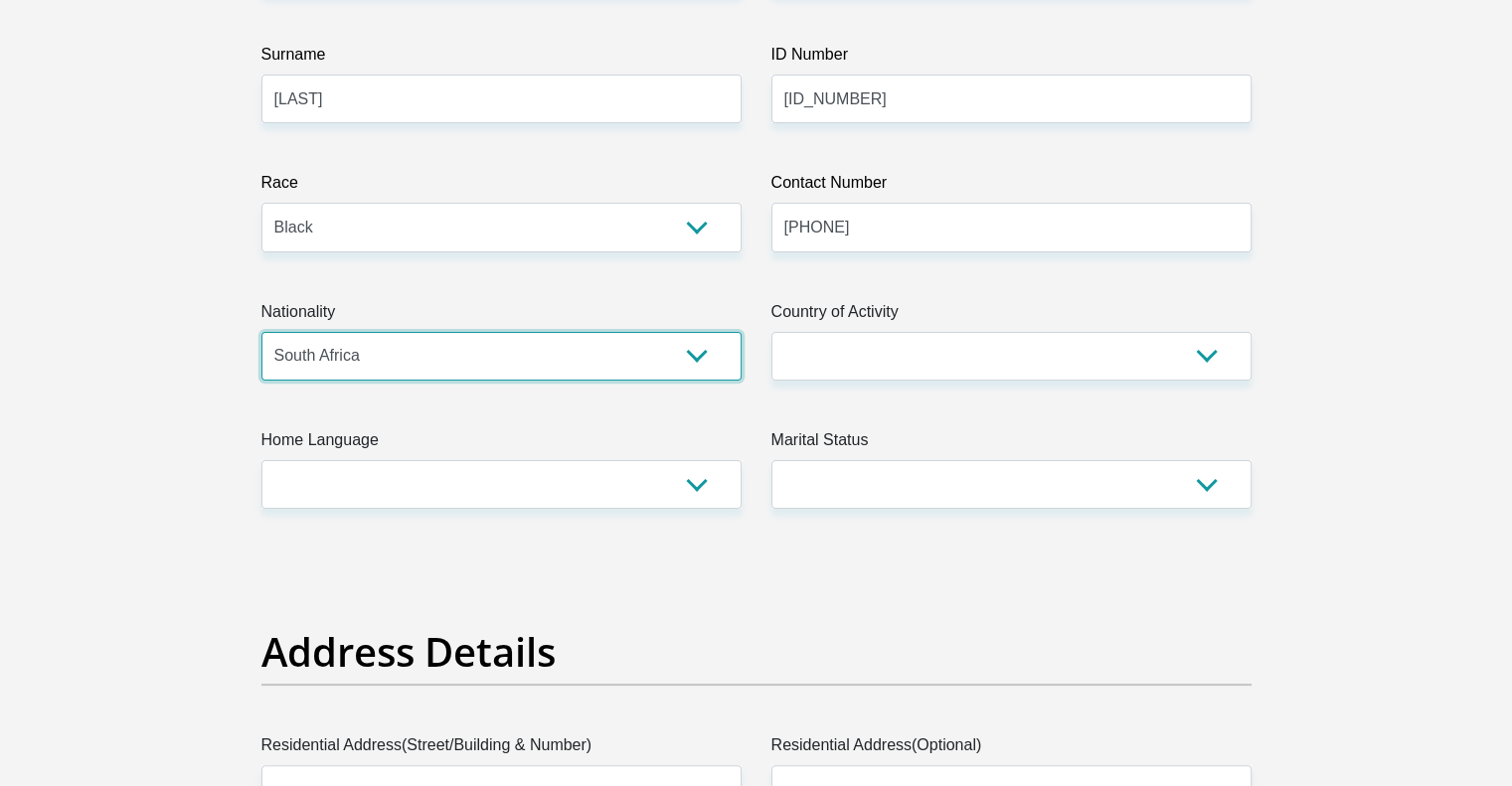 click on "South Africa
Afghanistan
Aland Islands
Albania
Algeria
America Samoa
American Virgin Islands
Andorra
Angola
Anguilla
Antarctica
Antigua and Barbuda
Argentina
Armenia
Aruba
Ascension Island
Australia
Austria
Azerbaijan
Bahamas
Bahrain
Bangladesh
Barbados
Chad" at bounding box center [501, 356] 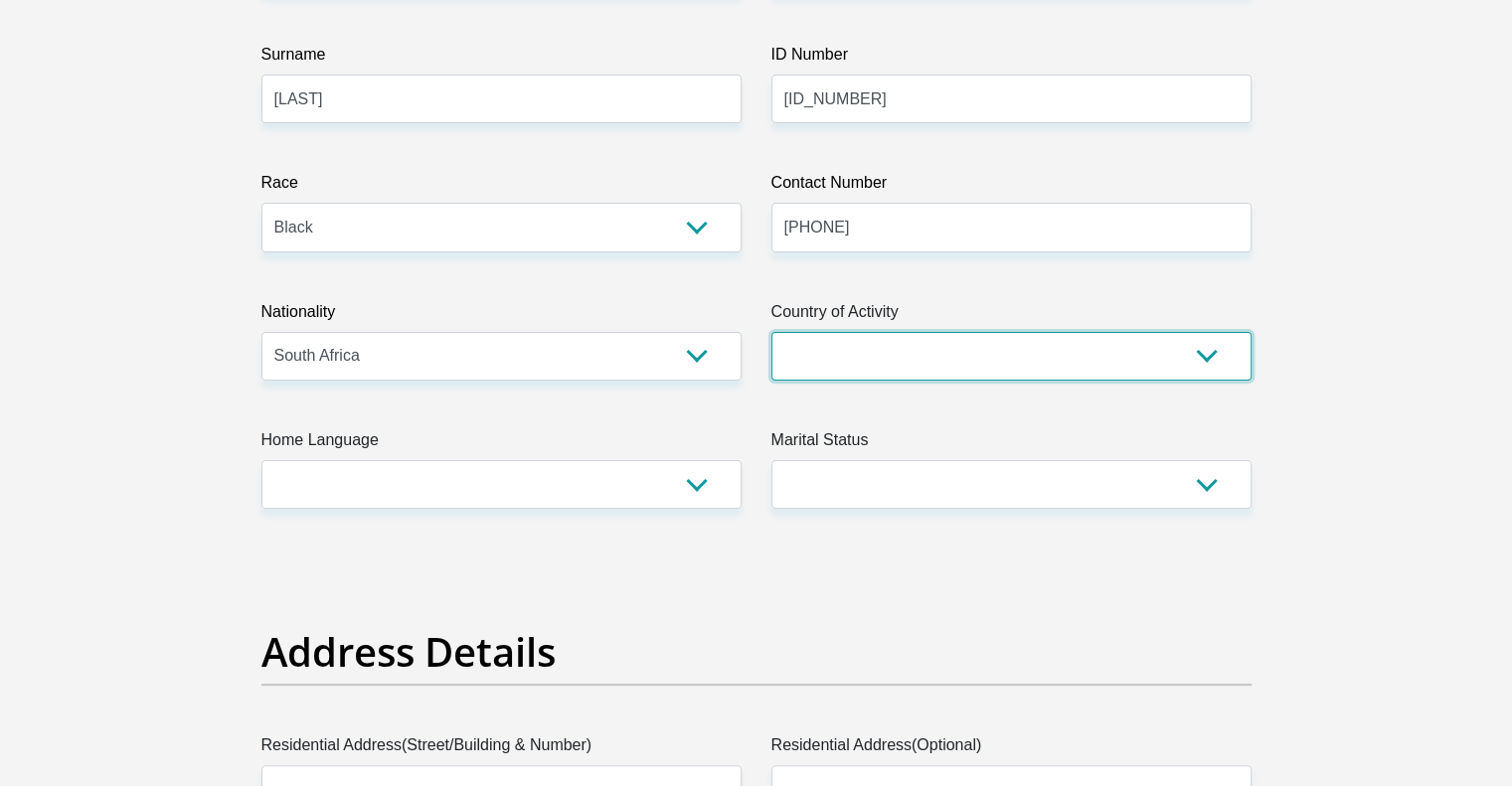 click on "South Africa
Afghanistan
Aland Islands
Albania
Algeria
America Samoa
American Virgin Islands
Andorra
Angola
Anguilla
Antarctica
Antigua and Barbuda
Argentina
Armenia
Aruba
Ascension Island
Australia
Austria
Azerbaijan
Chad" at bounding box center [1011, 356] 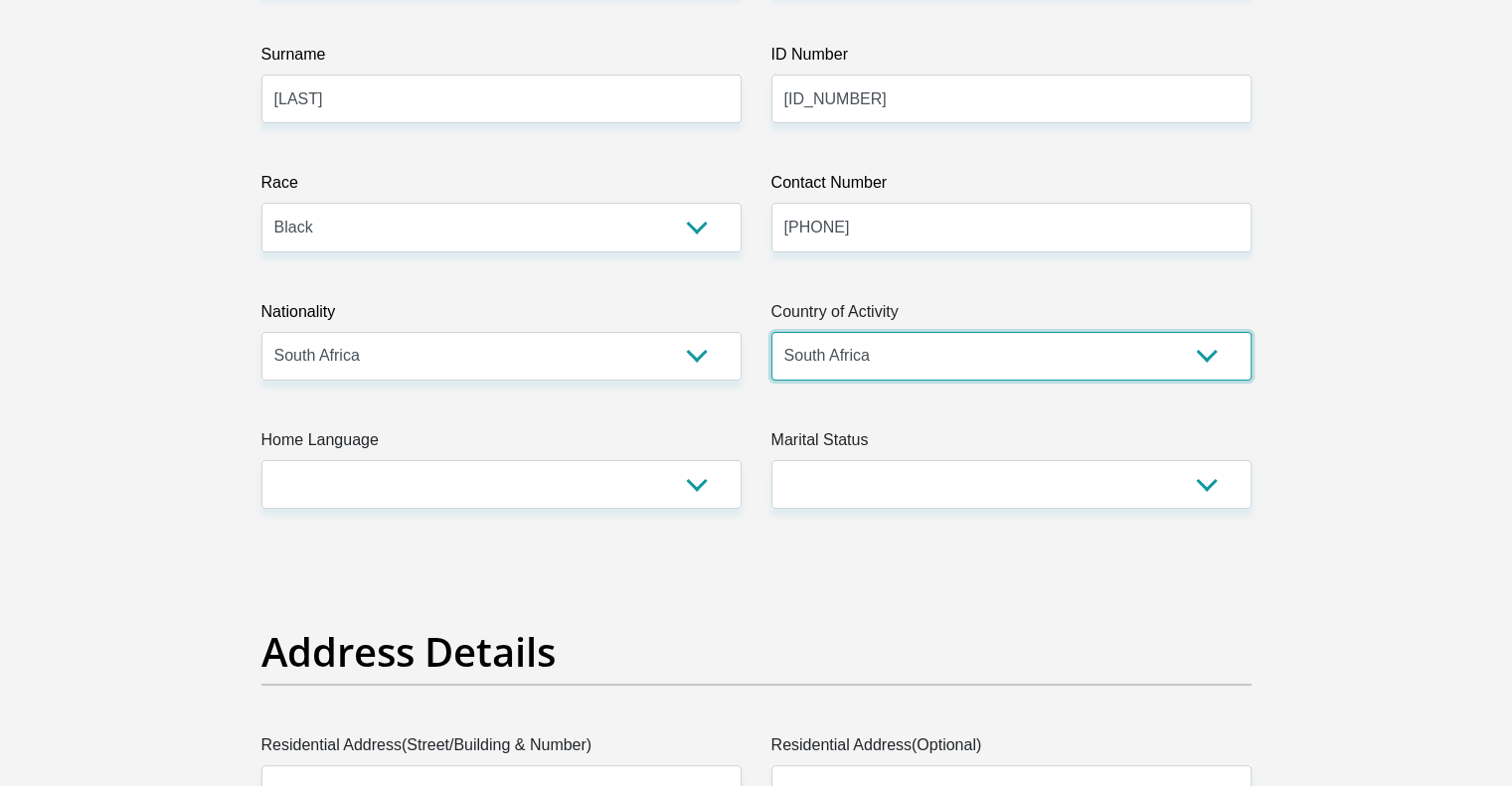 click on "South Africa
Afghanistan
Aland Islands
Albania
Algeria
America Samoa
American Virgin Islands
Andorra
Angola
Anguilla
Antarctica
Antigua and Barbuda
Argentina
Armenia
Aruba
Ascension Island
Australia
Austria
Azerbaijan
Chad" at bounding box center (1011, 356) 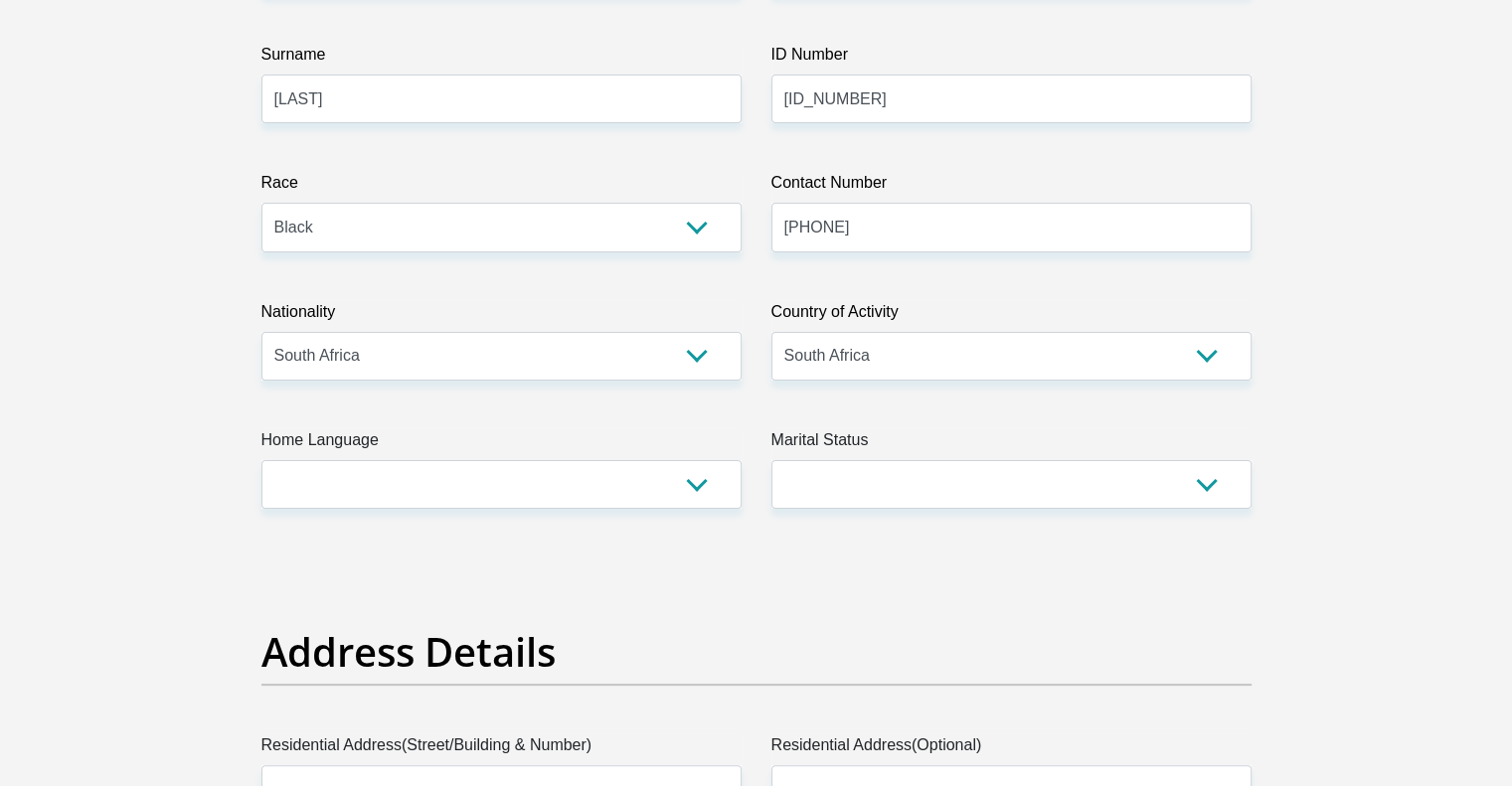 click on "Personal Details
Title
Mr
Ms
Mrs
Dr
Other
First Name
[FIRST]
Surname
[LAST]
ID Number
[ID_NUMBER]
Please input valid ID number
Race
Black
Coloured
Indian
White
Other
Contact Number
[PHONE]
Please input valid contact number
Nationality
[COUNTRY]
[COUNTRY]
[COUNTRY]  [COUNTRY]  [COUNTRY]" at bounding box center (756, 3147) 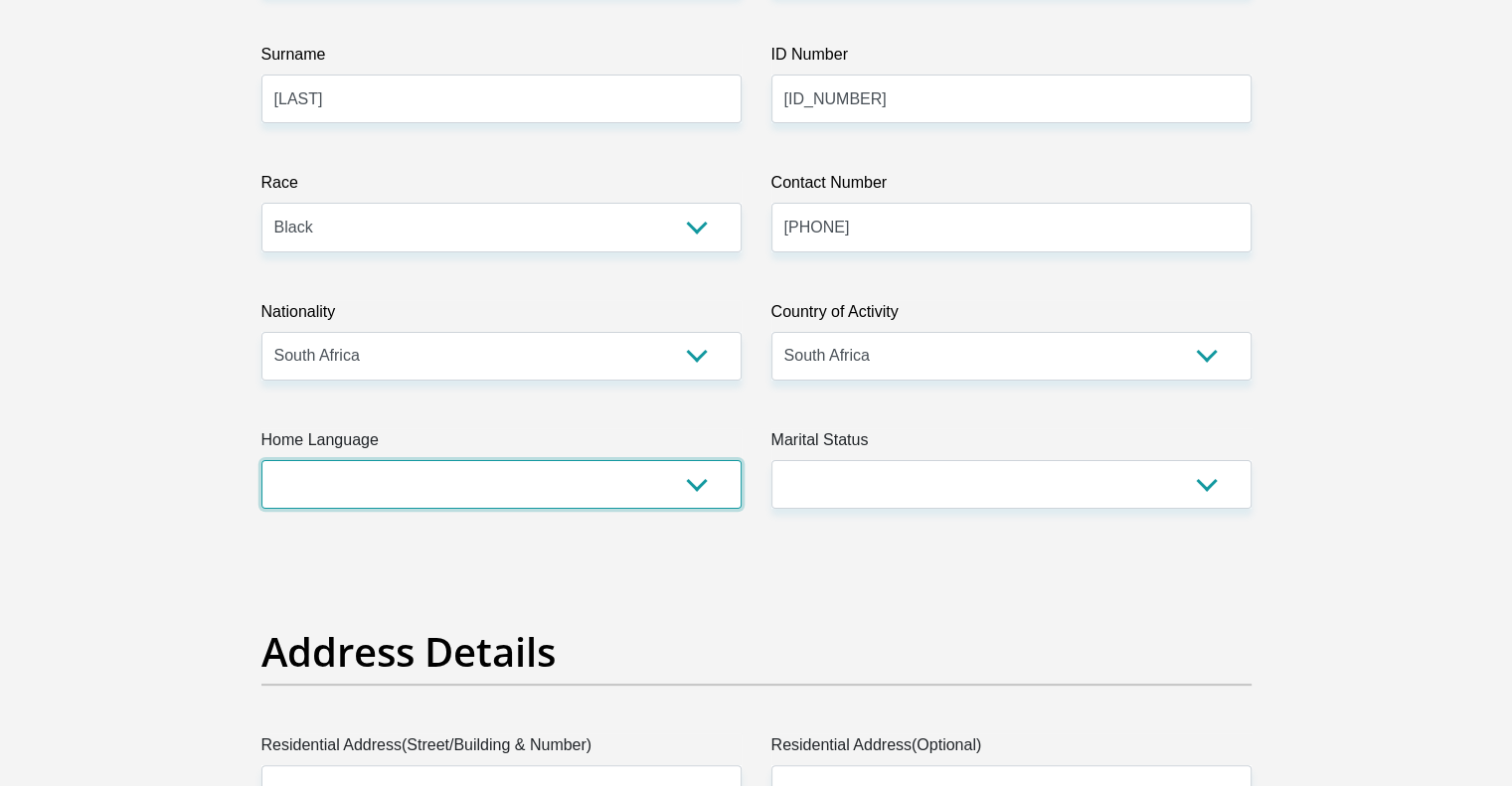 click on "Afrikaans
English
Sepedi
South Ndebele
Southern Sotho
Swati
Tsonga
Tswana
Venda
Xhosa
Zulu
Other" at bounding box center [501, 484] 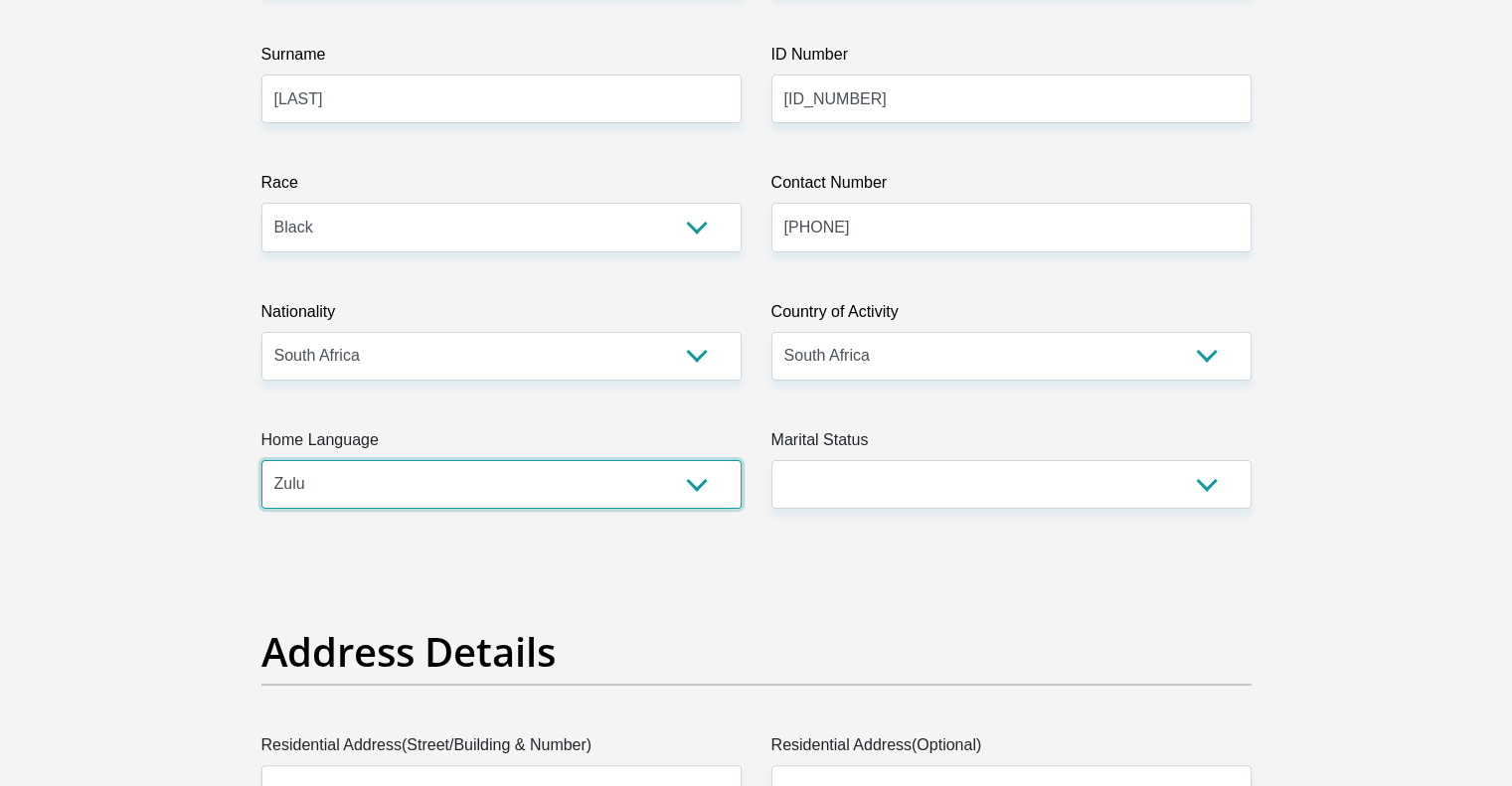 click on "Afrikaans
English
Sepedi
South Ndebele
Southern Sotho
Swati
Tsonga
Tswana
Venda
Xhosa
Zulu
Other" at bounding box center (501, 484) 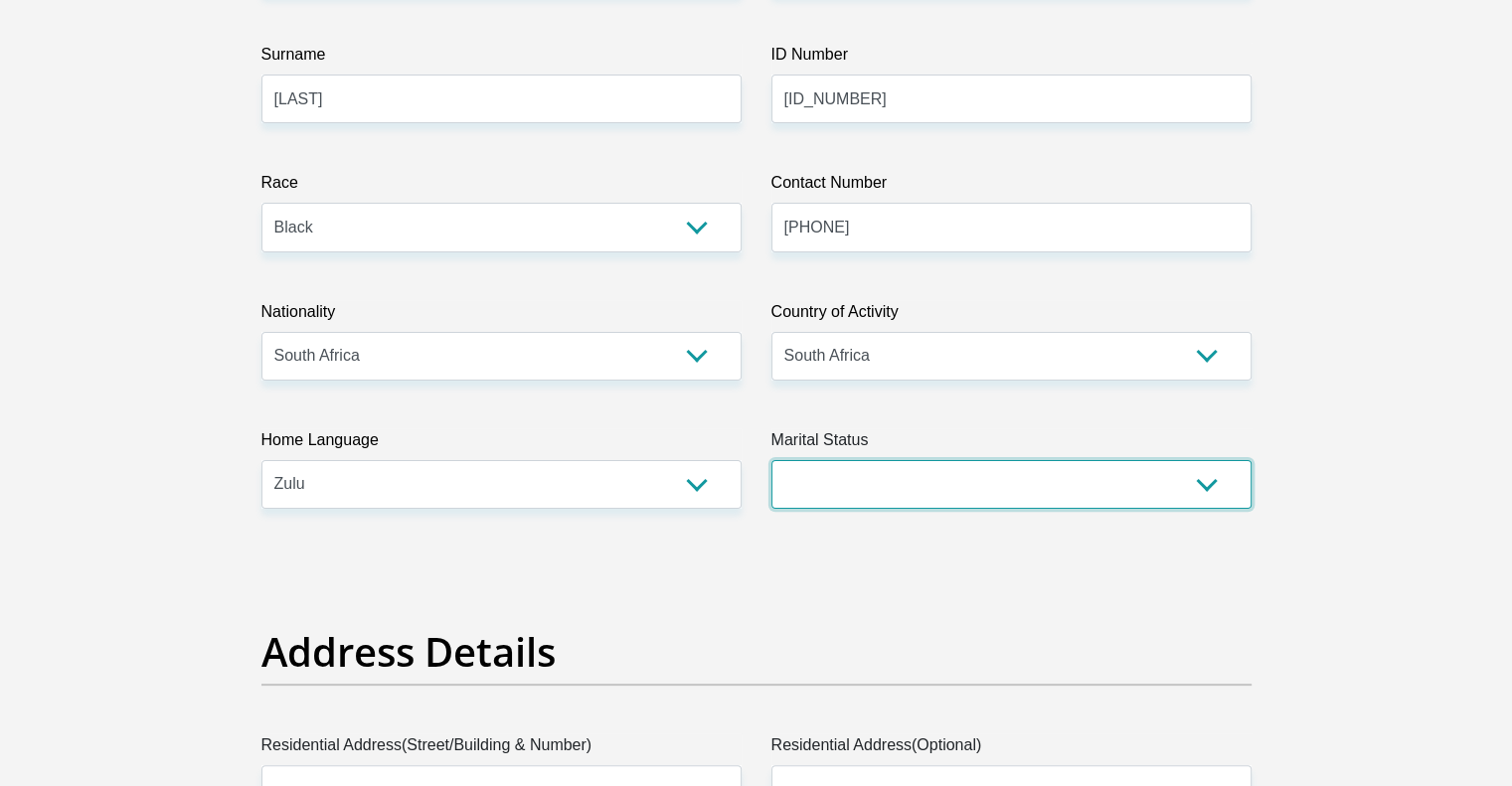 click on "Married ANC
Single
Divorced
Widowed
Married COP or Customary Law" at bounding box center [1011, 484] 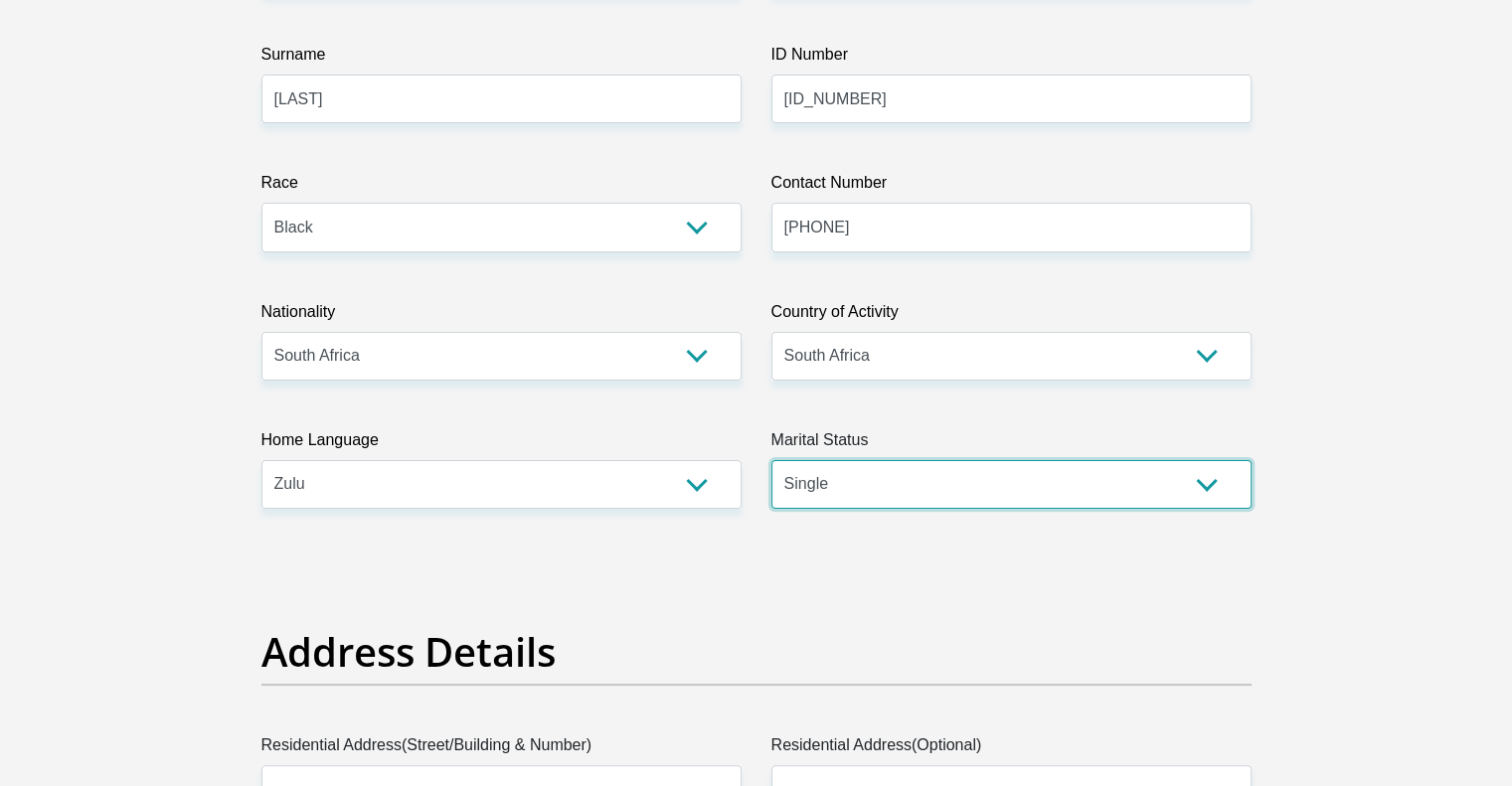 click on "Married ANC
Single
Divorced
Widowed
Married COP or Customary Law" at bounding box center (1011, 484) 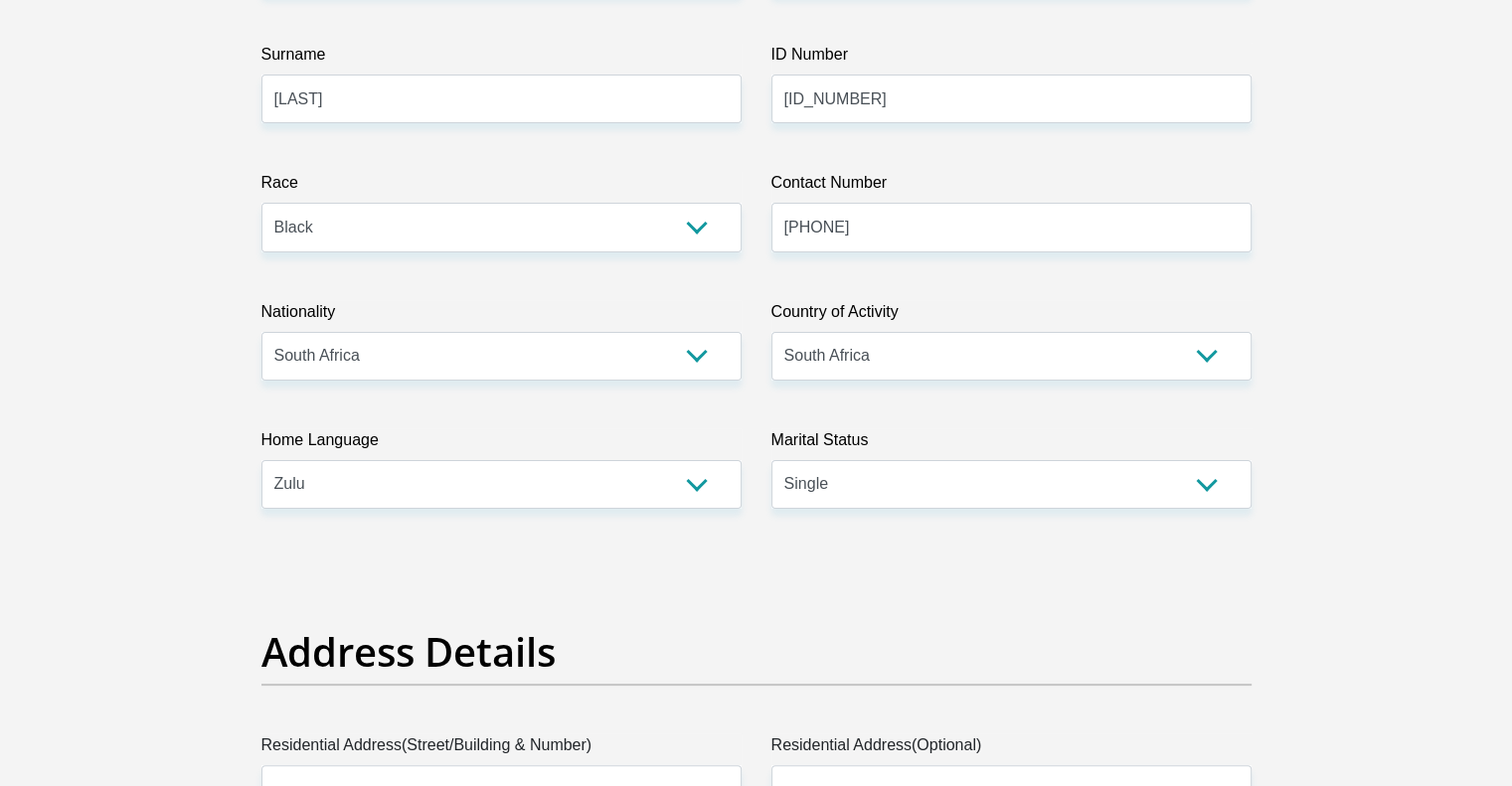 click on "Personal Details
Title
Mr
Ms
Mrs
Dr
Other
First Name
[FIRST]
Surname
[LAST]
ID Number
[ID_NUMBER]
Please input valid ID number
Race
Black
Coloured
Indian
White
Other
Contact Number
[PHONE]
Please input valid contact number
Nationality
[COUNTRY]
[COUNTRY]
[COUNTRY]  [COUNTRY]  [COUNTRY]" at bounding box center (756, 3147) 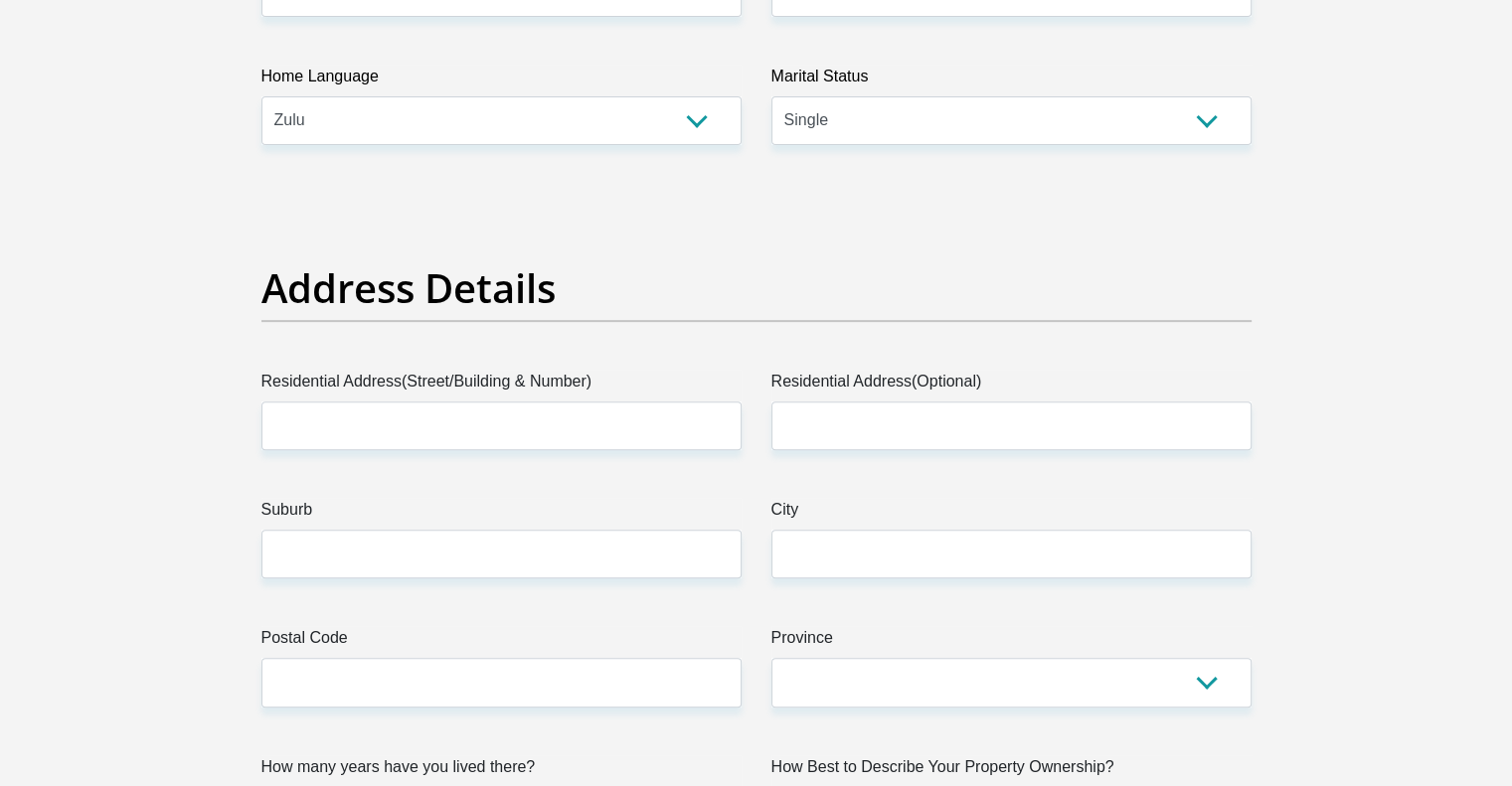 scroll, scrollTop: 795, scrollLeft: 0, axis: vertical 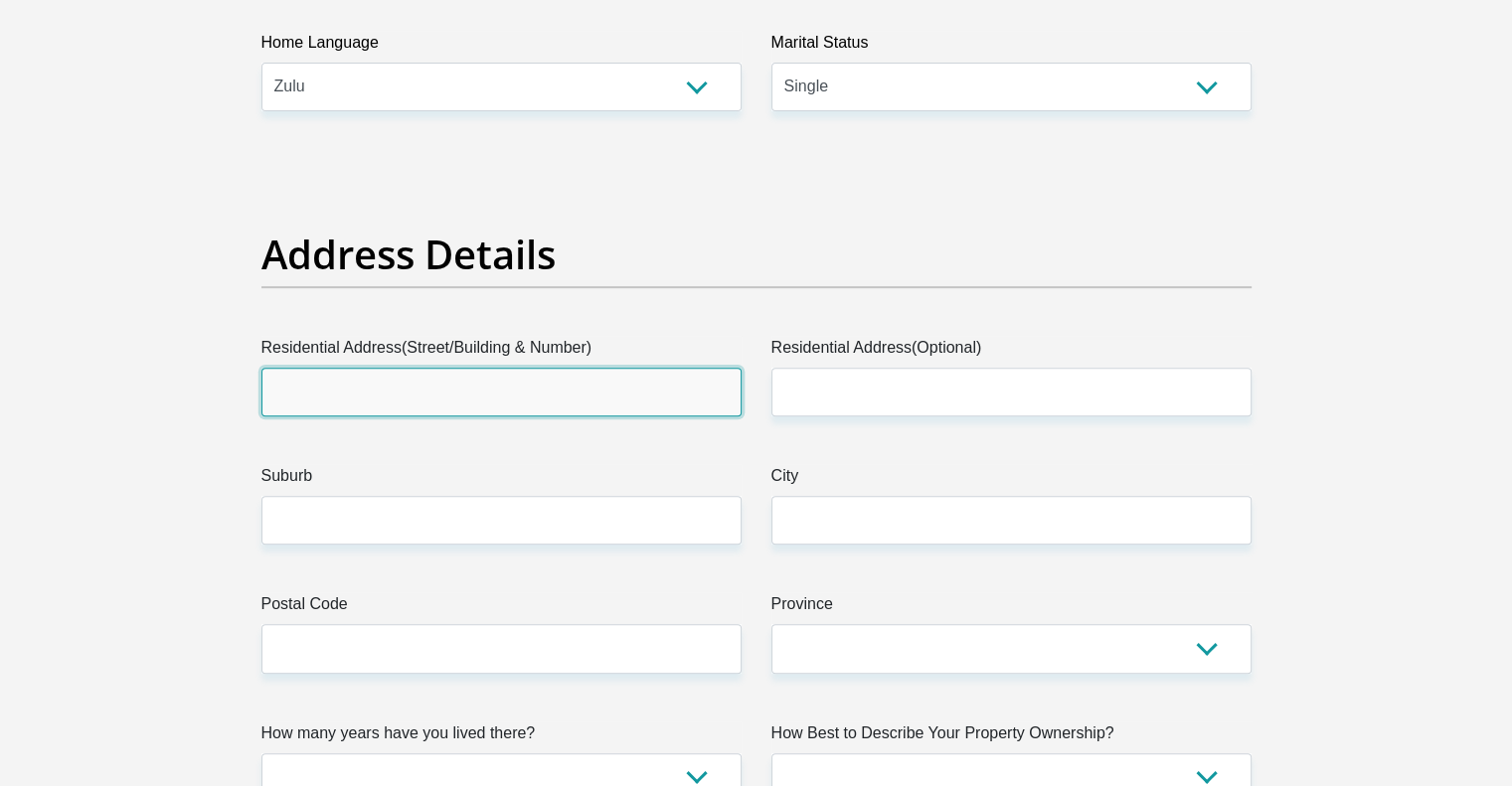 click on "Residential Address(Street/Building & Number)" at bounding box center (501, 392) 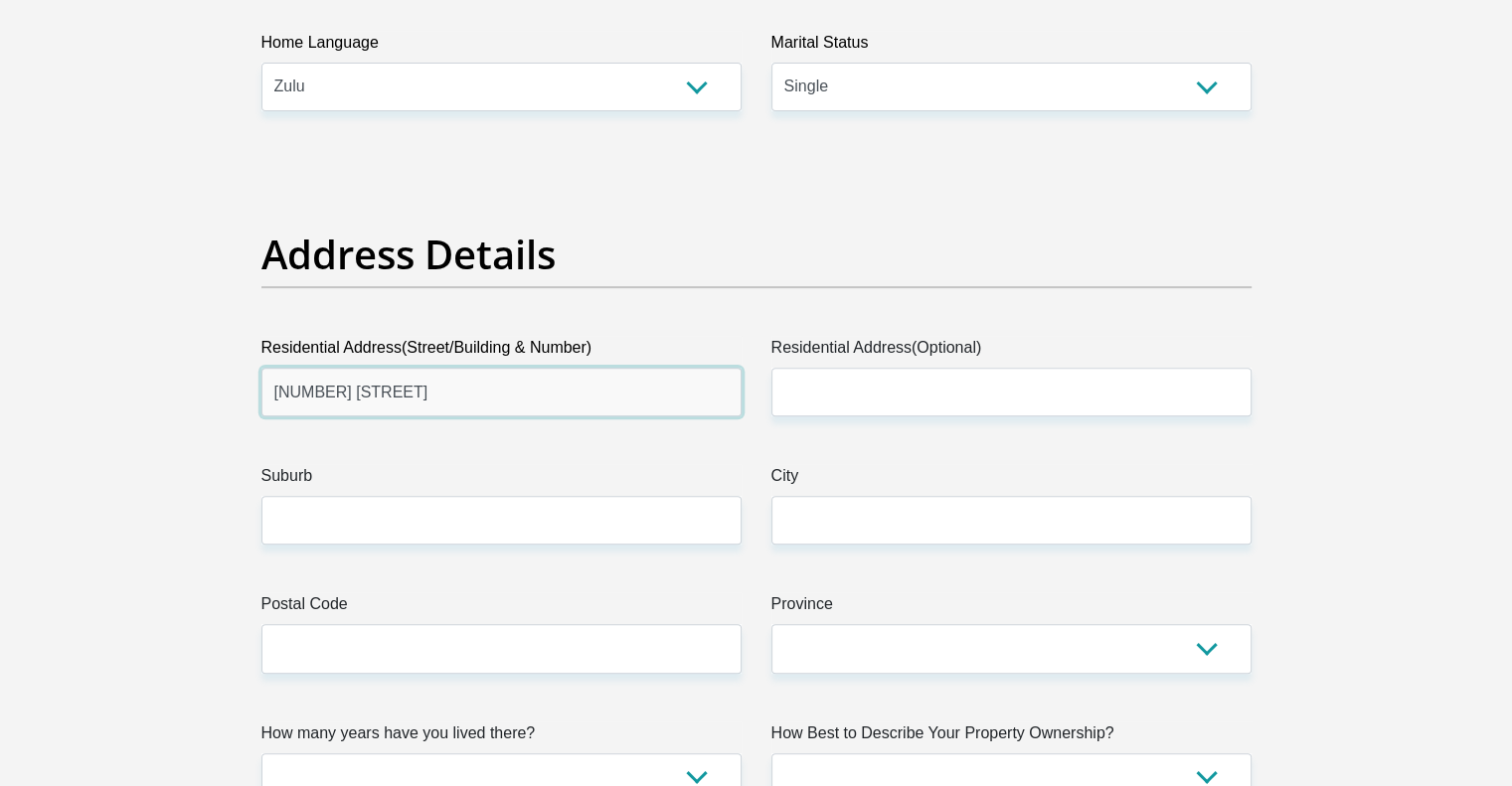 type on "[NUMBER] [STREET]" 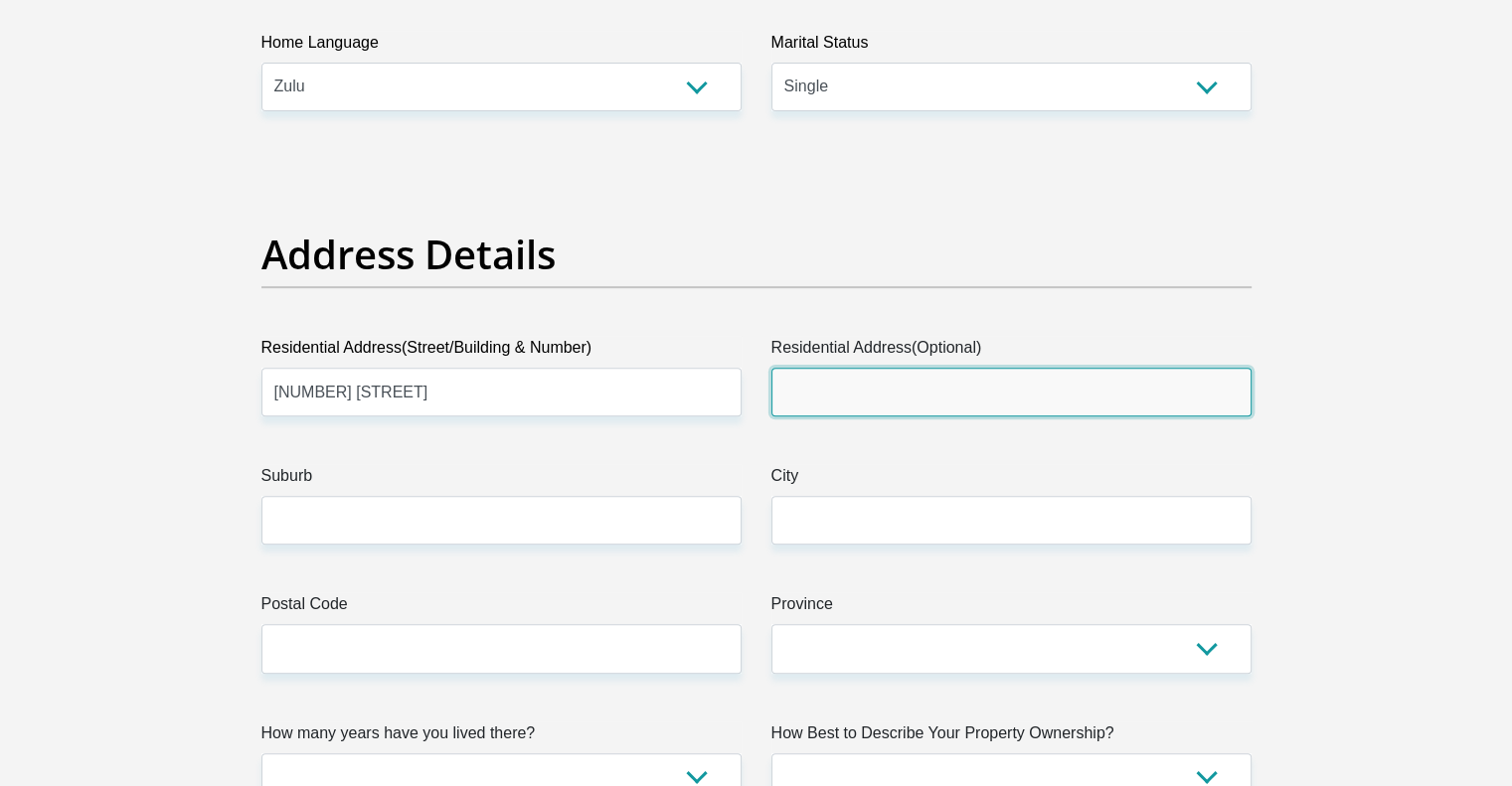 click on "Residential Address(Optional)" at bounding box center [1011, 392] 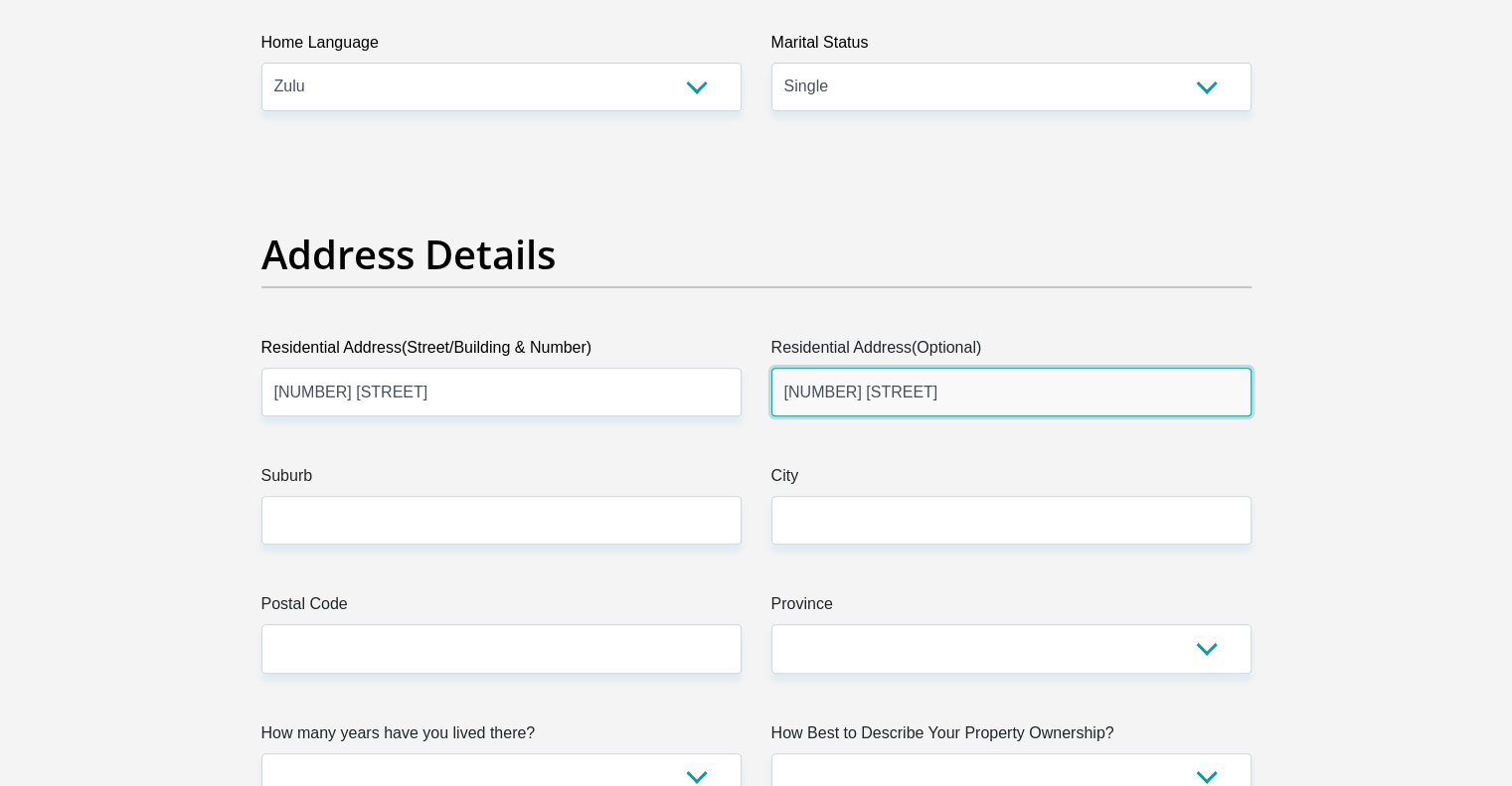 type on "[NUMBER] [STREET]" 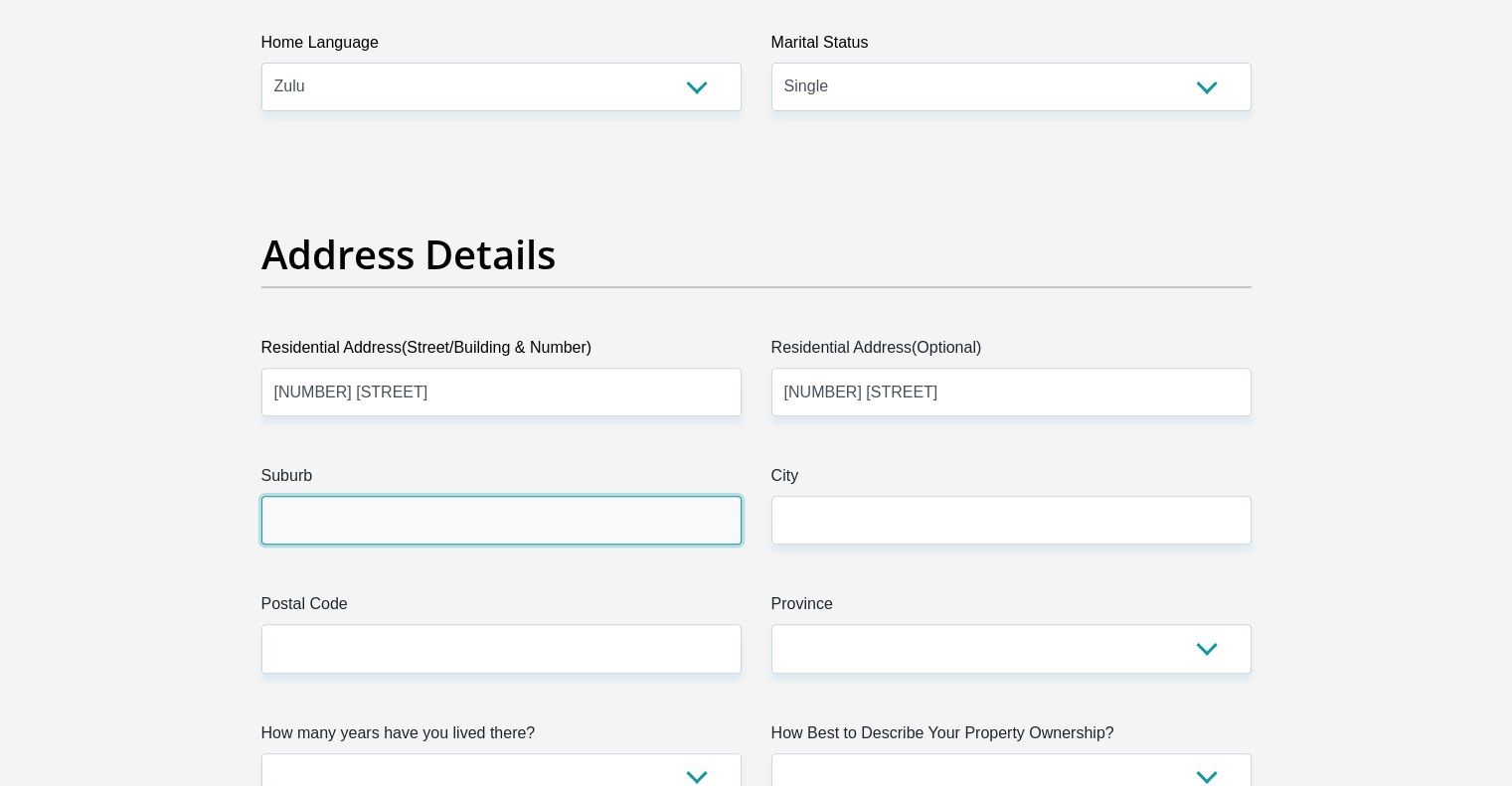 click on "Suburb" at bounding box center (501, 520) 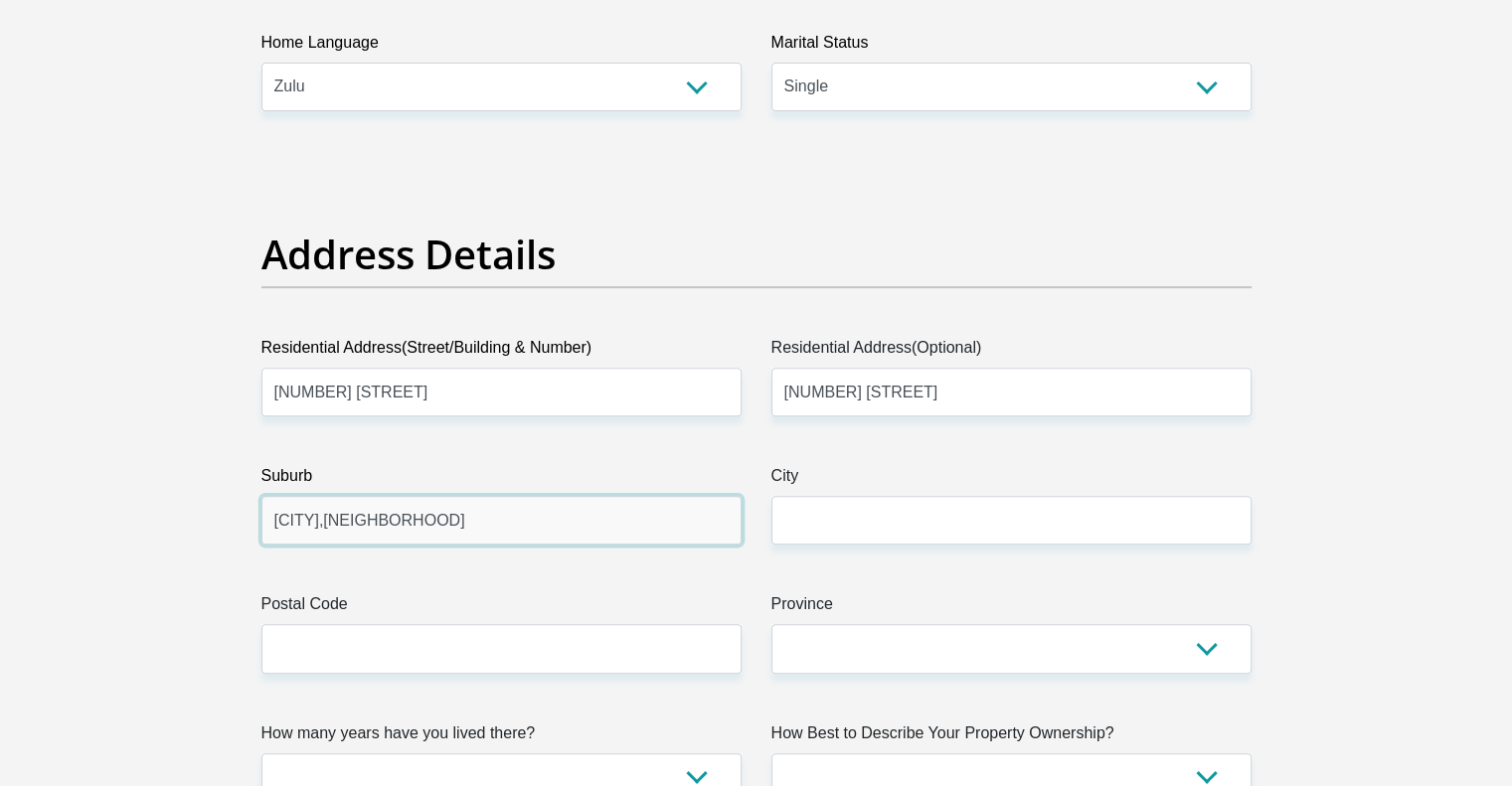 type on "[CITY],[NEIGHBORHOOD]" 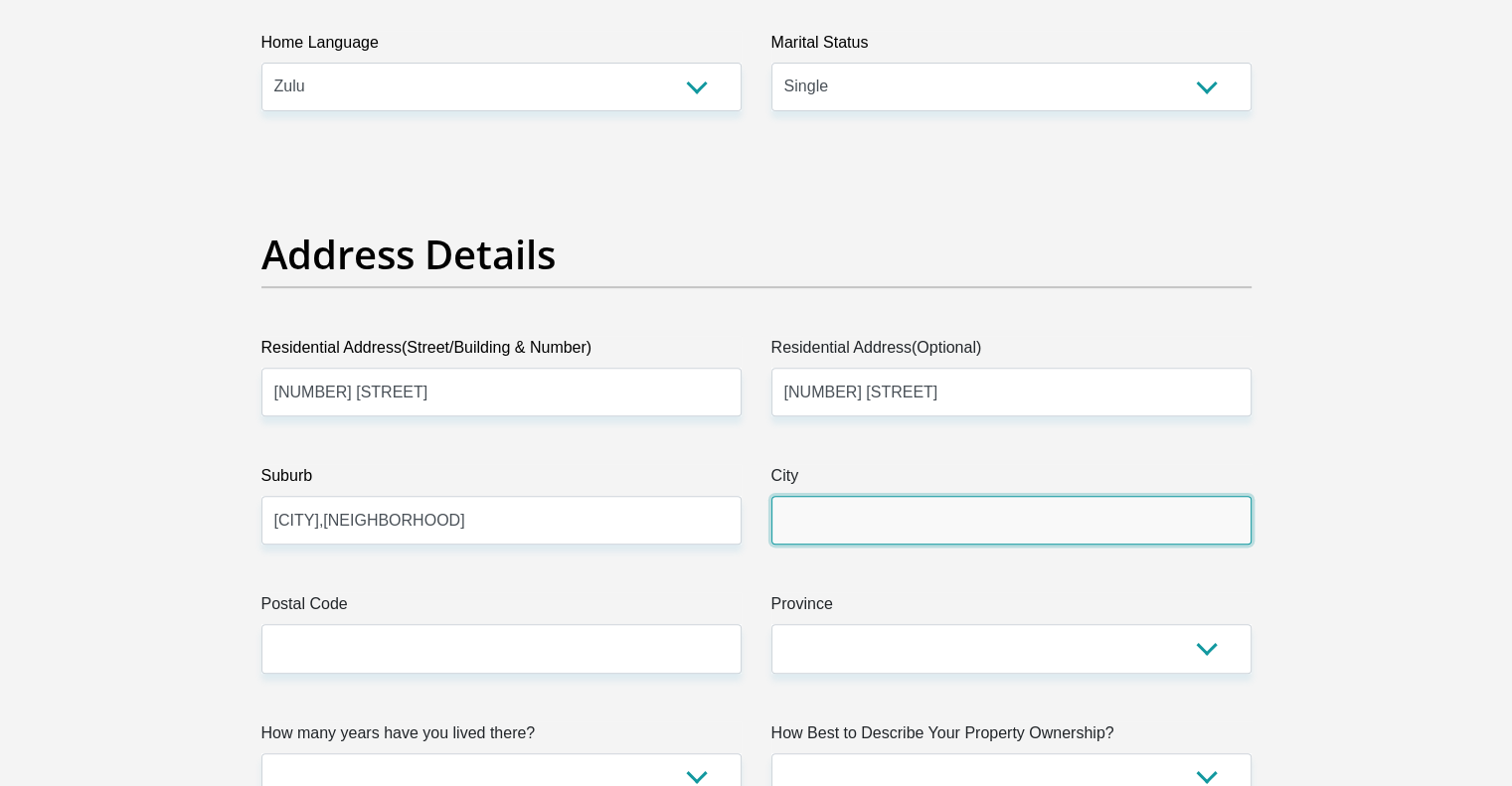 click on "City" at bounding box center (1011, 520) 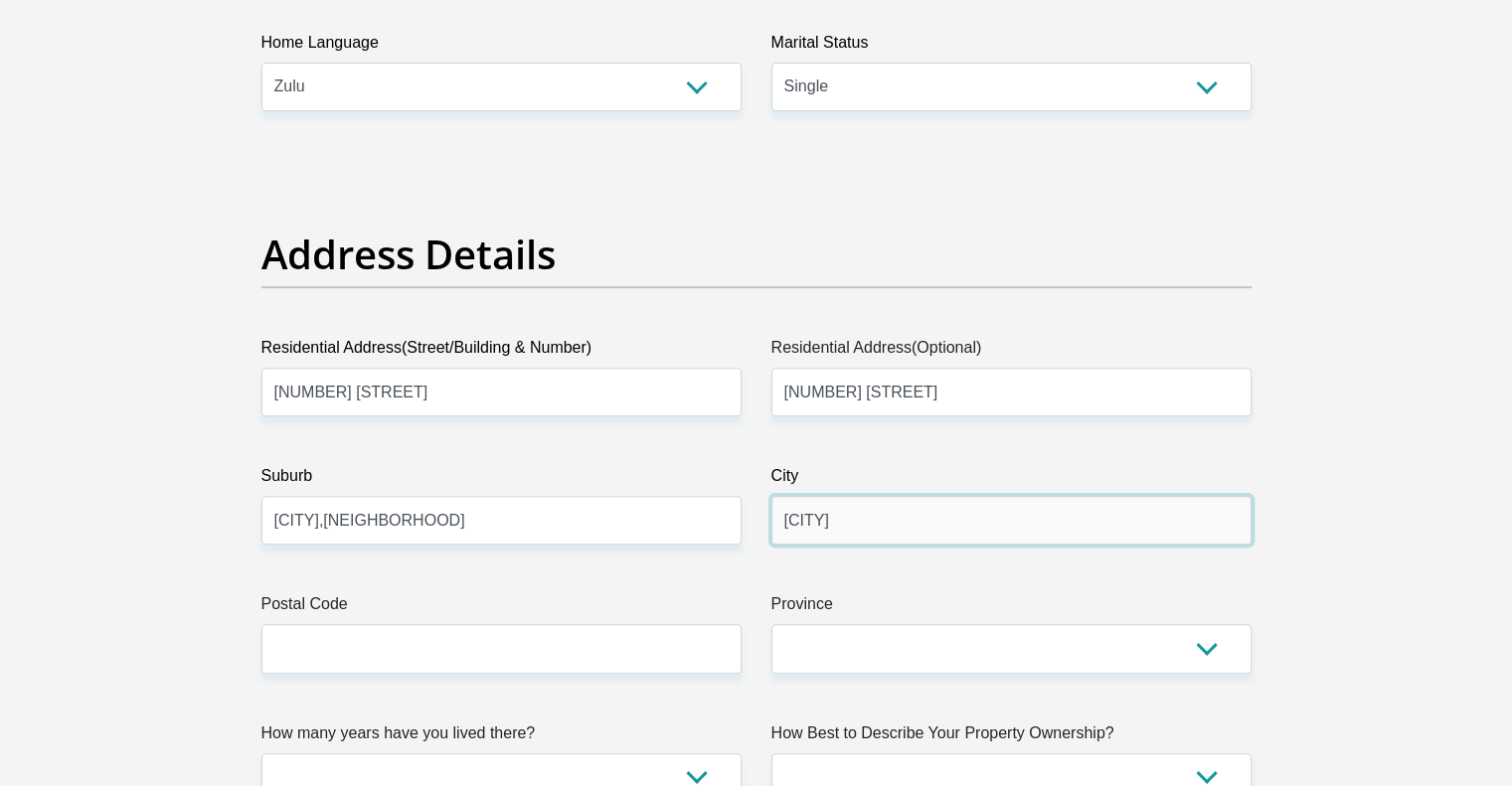 type on "[CITY]" 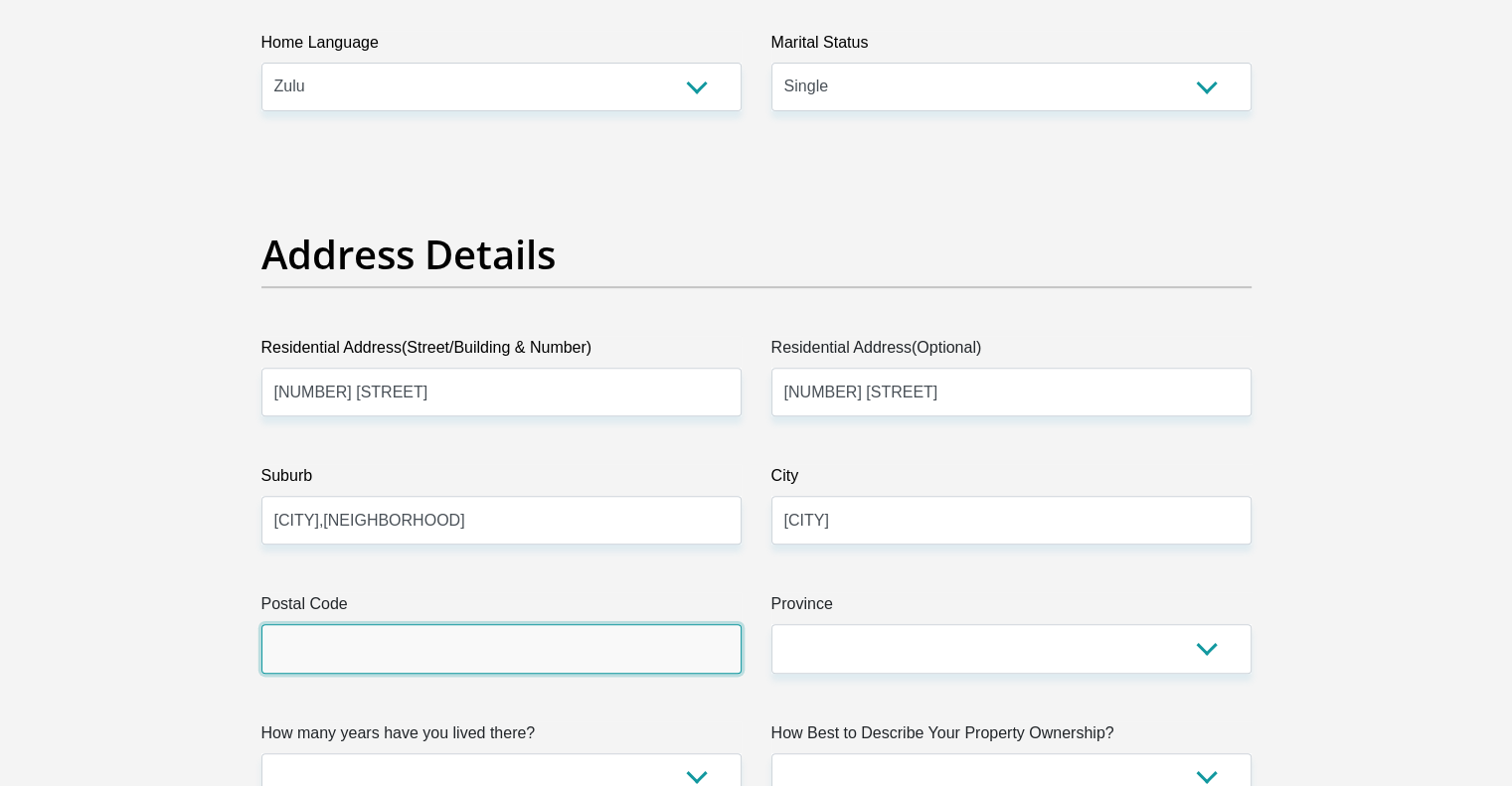 click on "Postal Code" at bounding box center [501, 648] 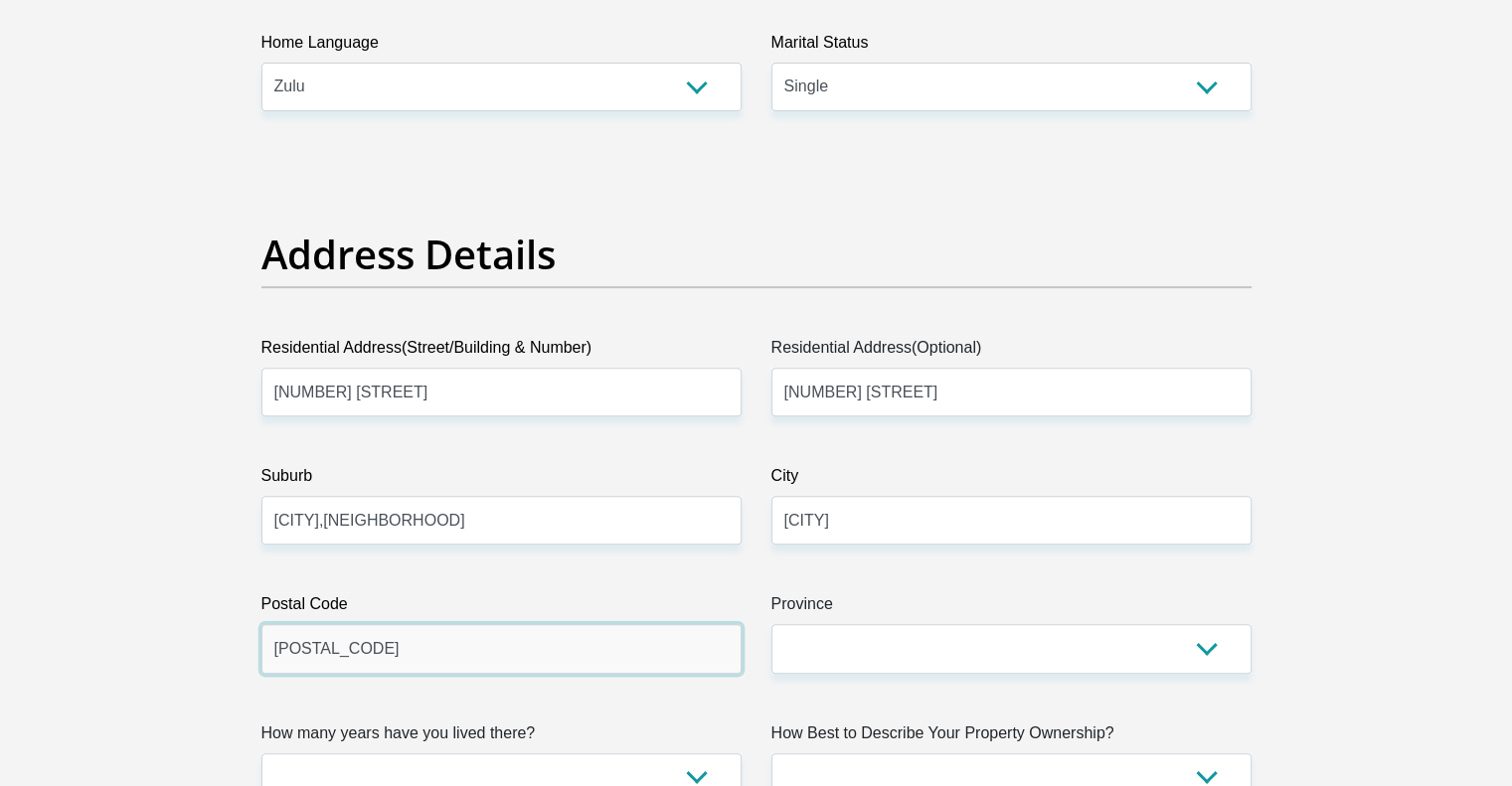 type on "[POSTAL_CODE]" 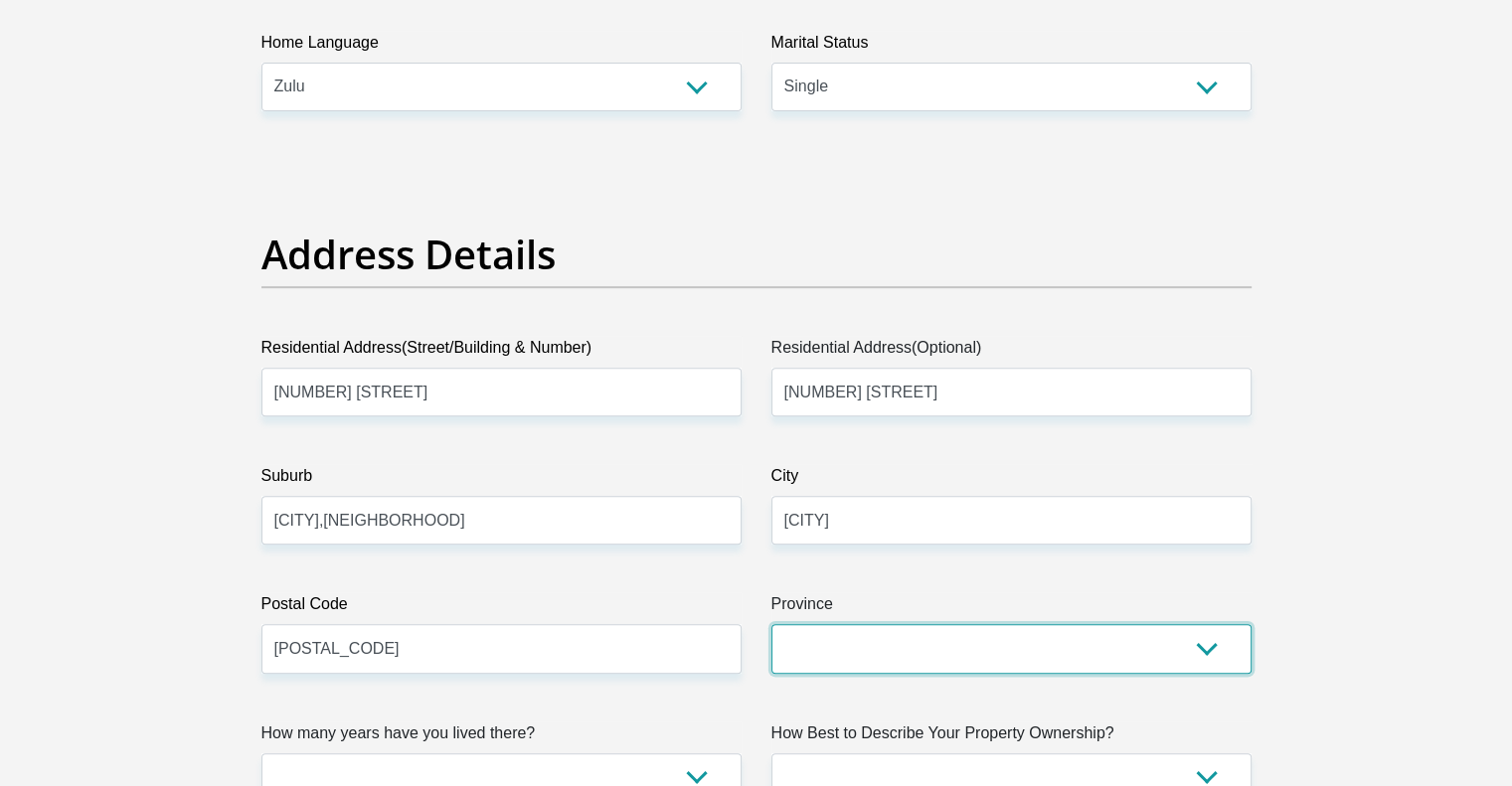 click on "Eastern Cape
Free State
Gauteng
KwaZulu-Natal
Limpopo
Mpumalanga
Northern Cape
North West
Western Cape" at bounding box center (1011, 648) 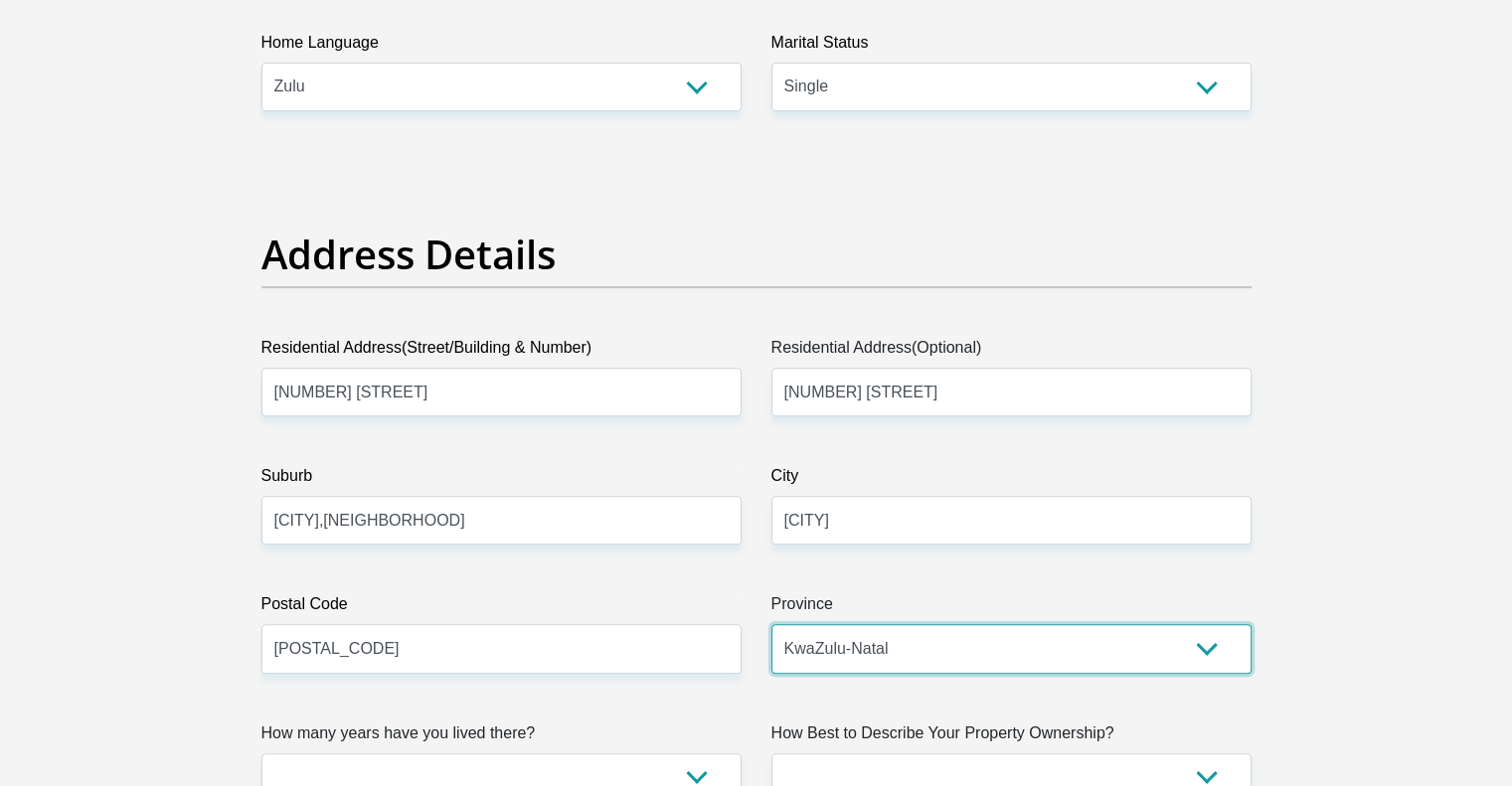 click on "Eastern Cape
Free State
Gauteng
KwaZulu-Natal
Limpopo
Mpumalanga
Northern Cape
North West
Western Cape" at bounding box center [1011, 648] 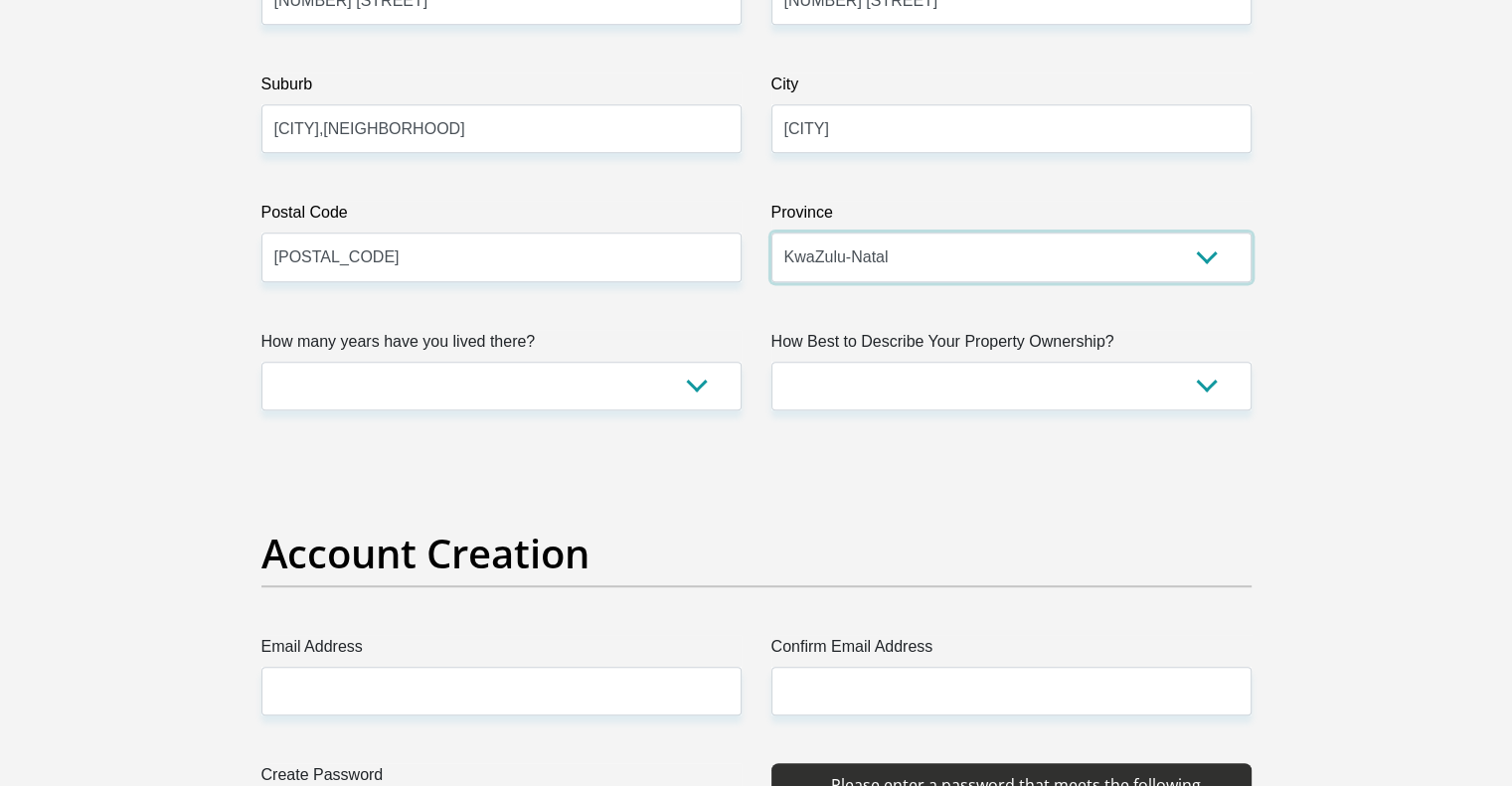 scroll, scrollTop: 1192, scrollLeft: 0, axis: vertical 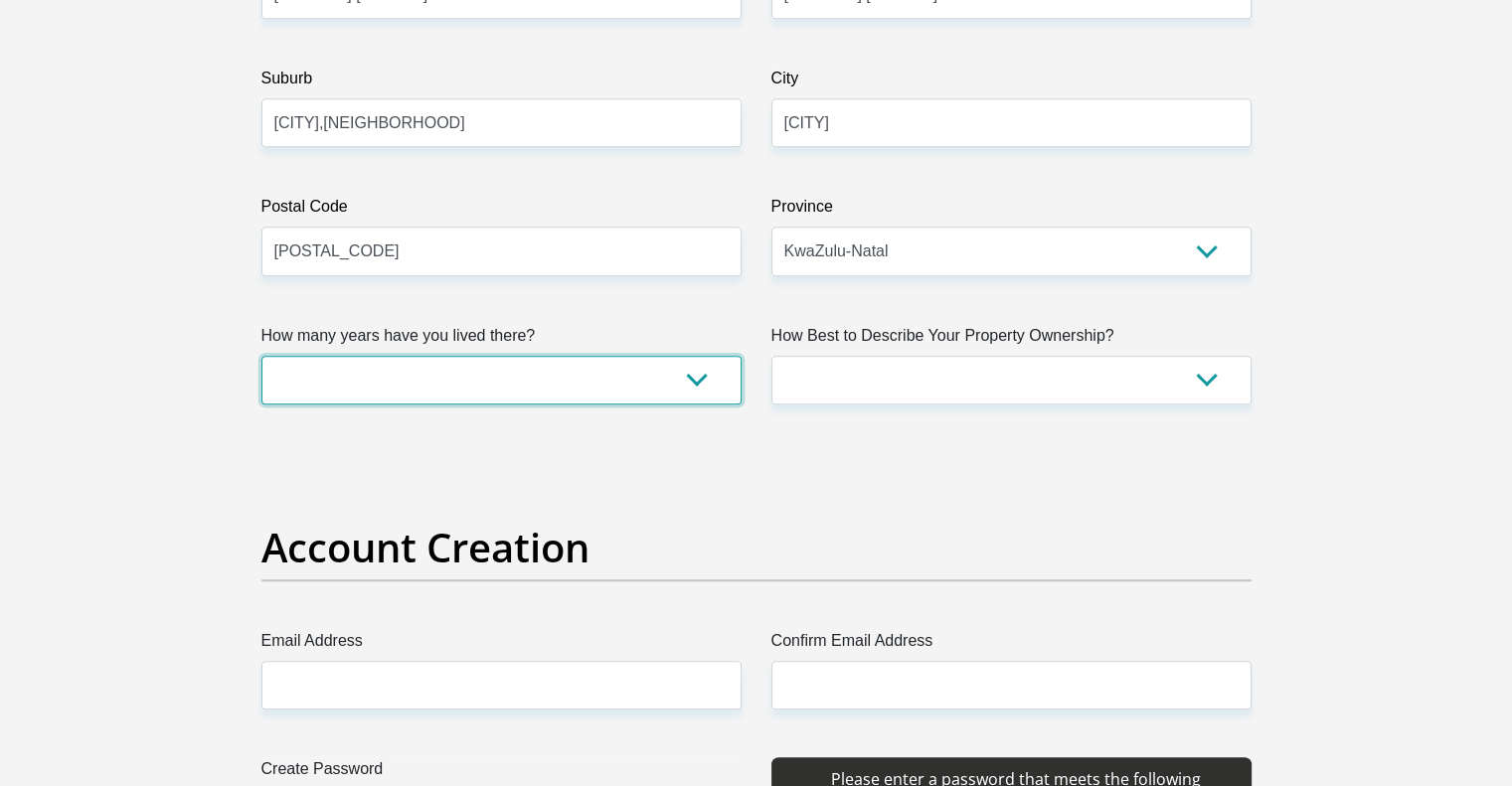click on "less than 1 year
1-3 years
3-5 years
5+ years" at bounding box center [501, 380] 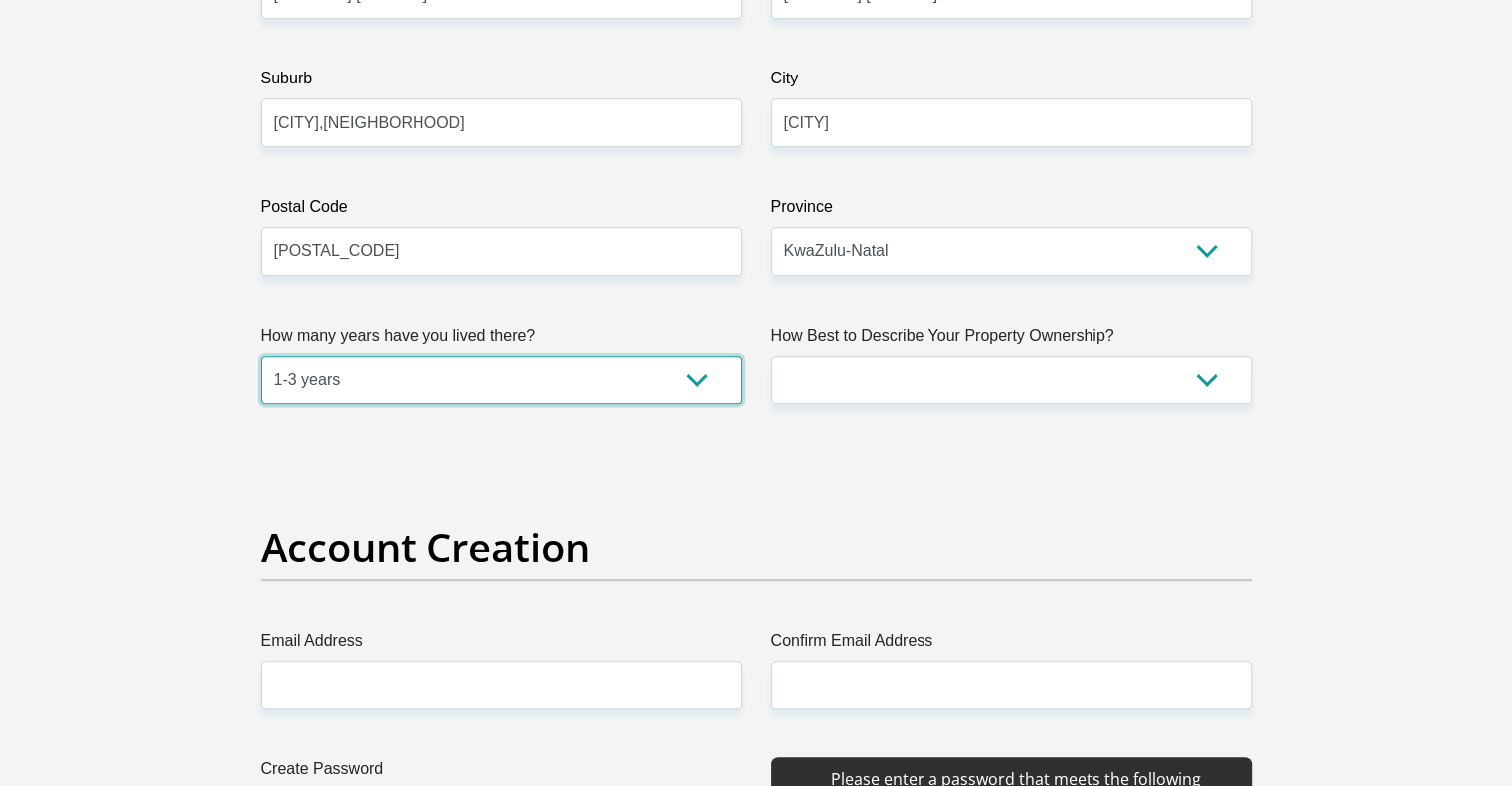 click on "less than 1 year
1-3 years
3-5 years
5+ years" at bounding box center (501, 380) 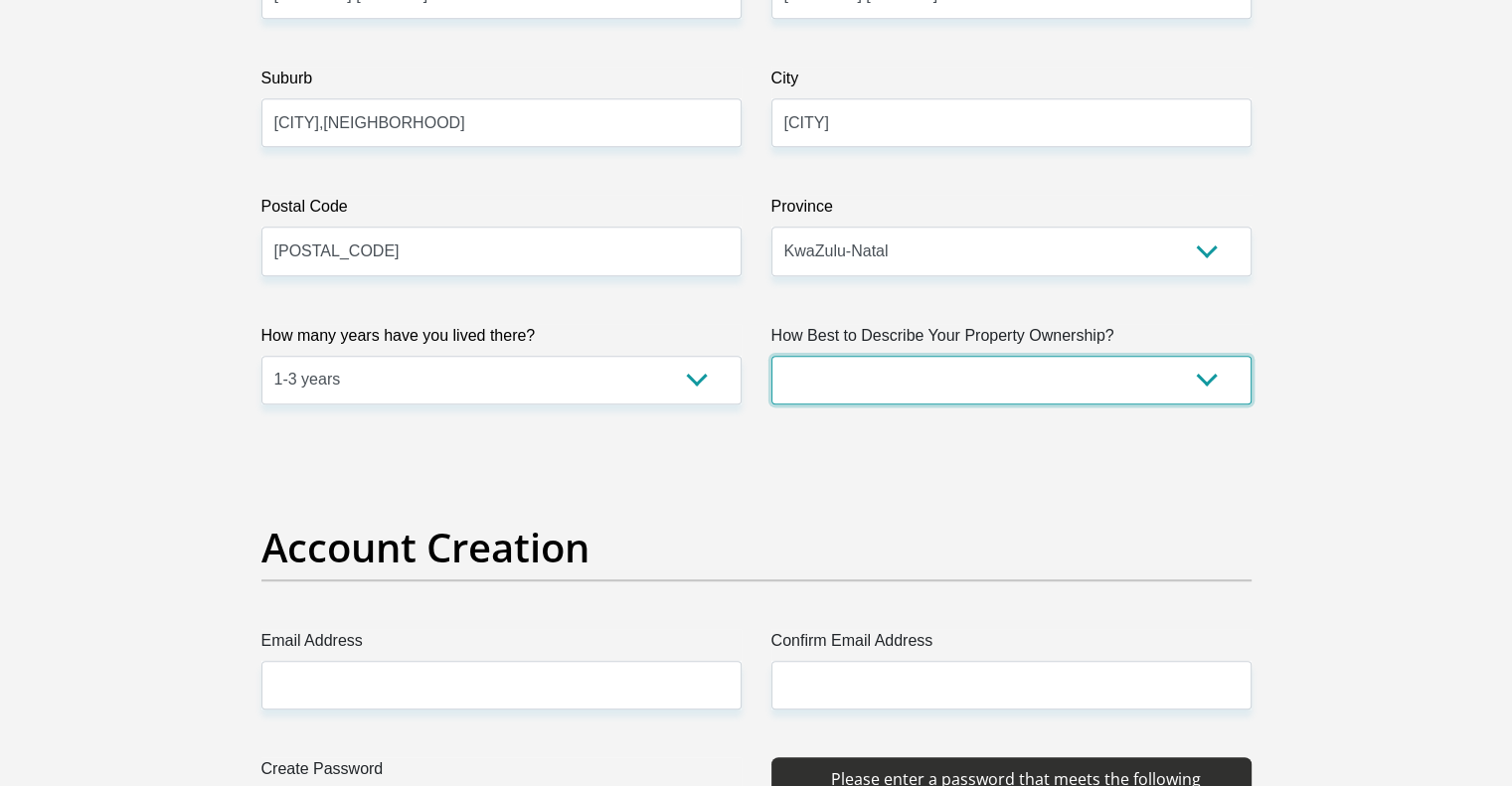 click on "Owned
Rented
Family Owned
Company Dwelling" at bounding box center (1011, 380) 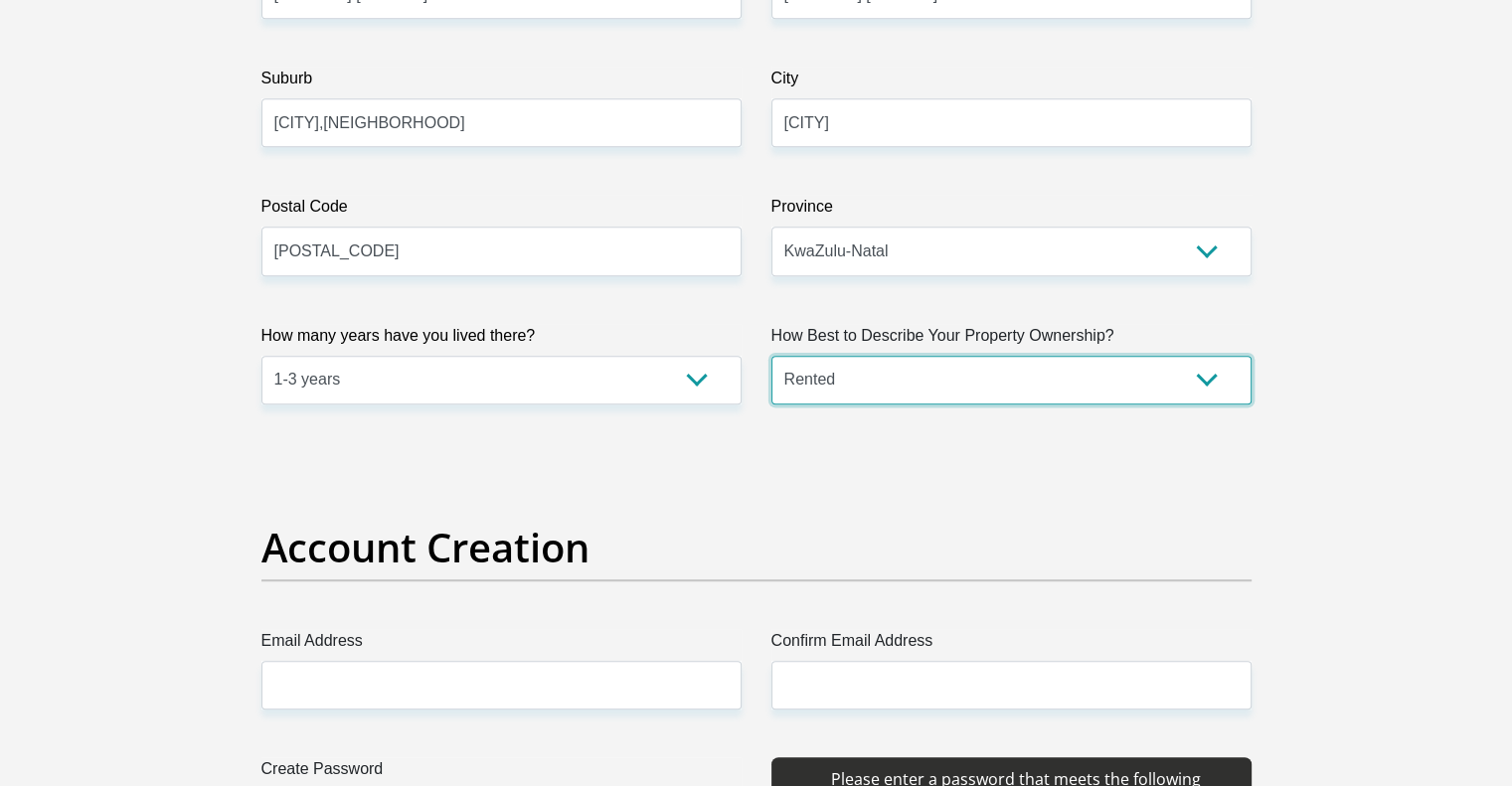 click on "Owned
Rented
Family Owned
Company Dwelling" at bounding box center [1011, 380] 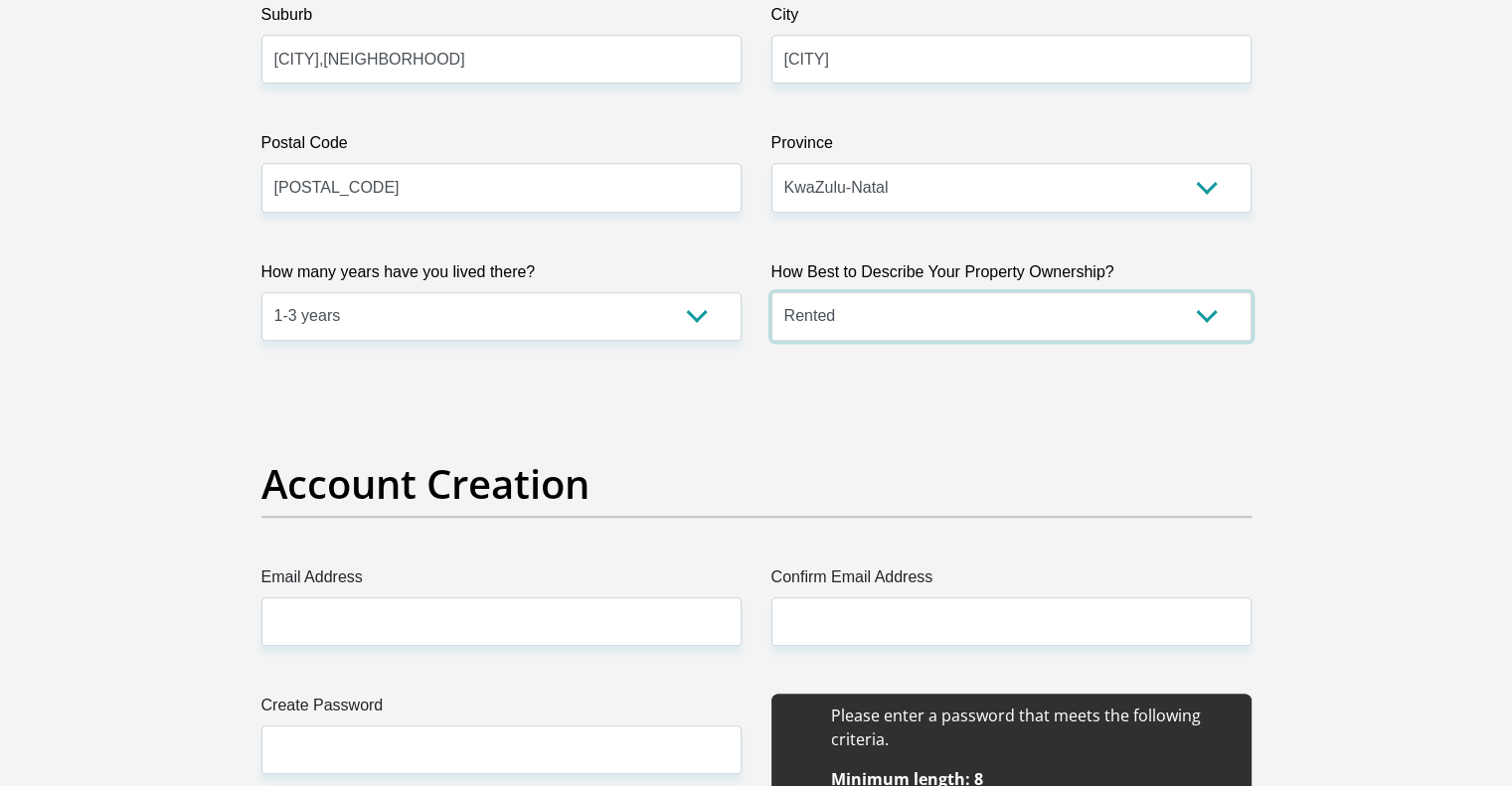 scroll, scrollTop: 1491, scrollLeft: 0, axis: vertical 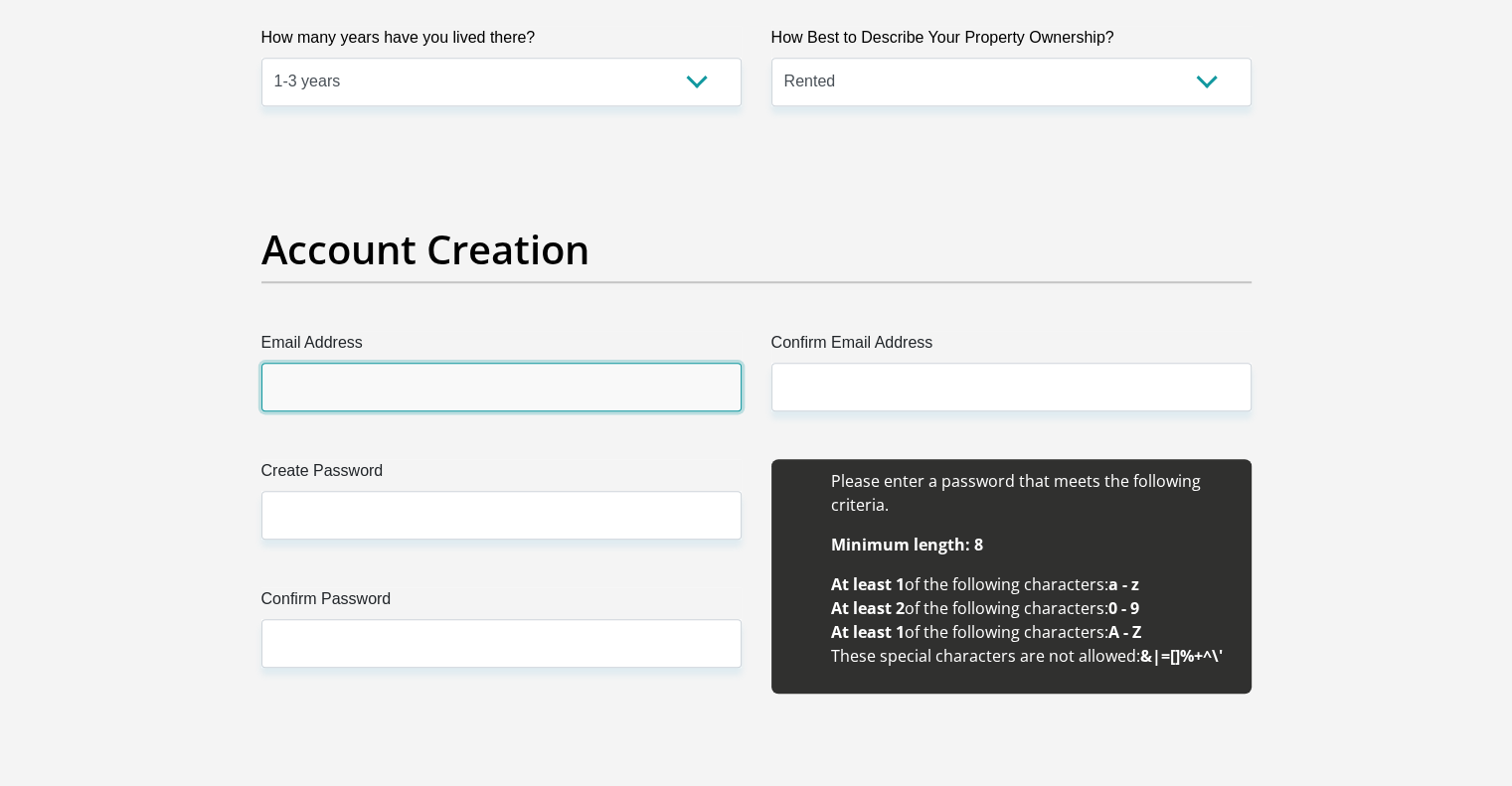 click on "Email Address" at bounding box center [501, 387] 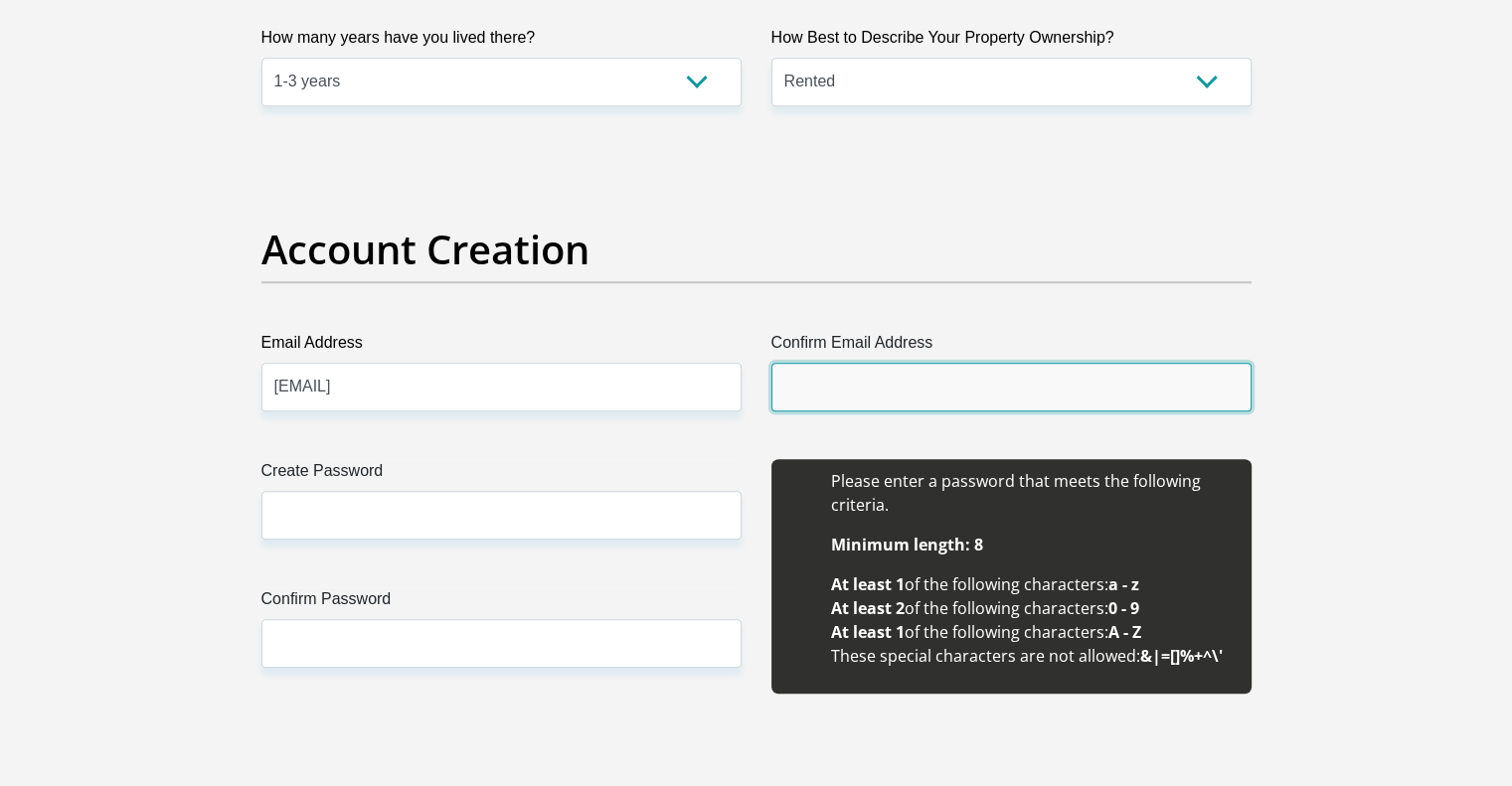 click on "Confirm Email Address" at bounding box center [1011, 387] 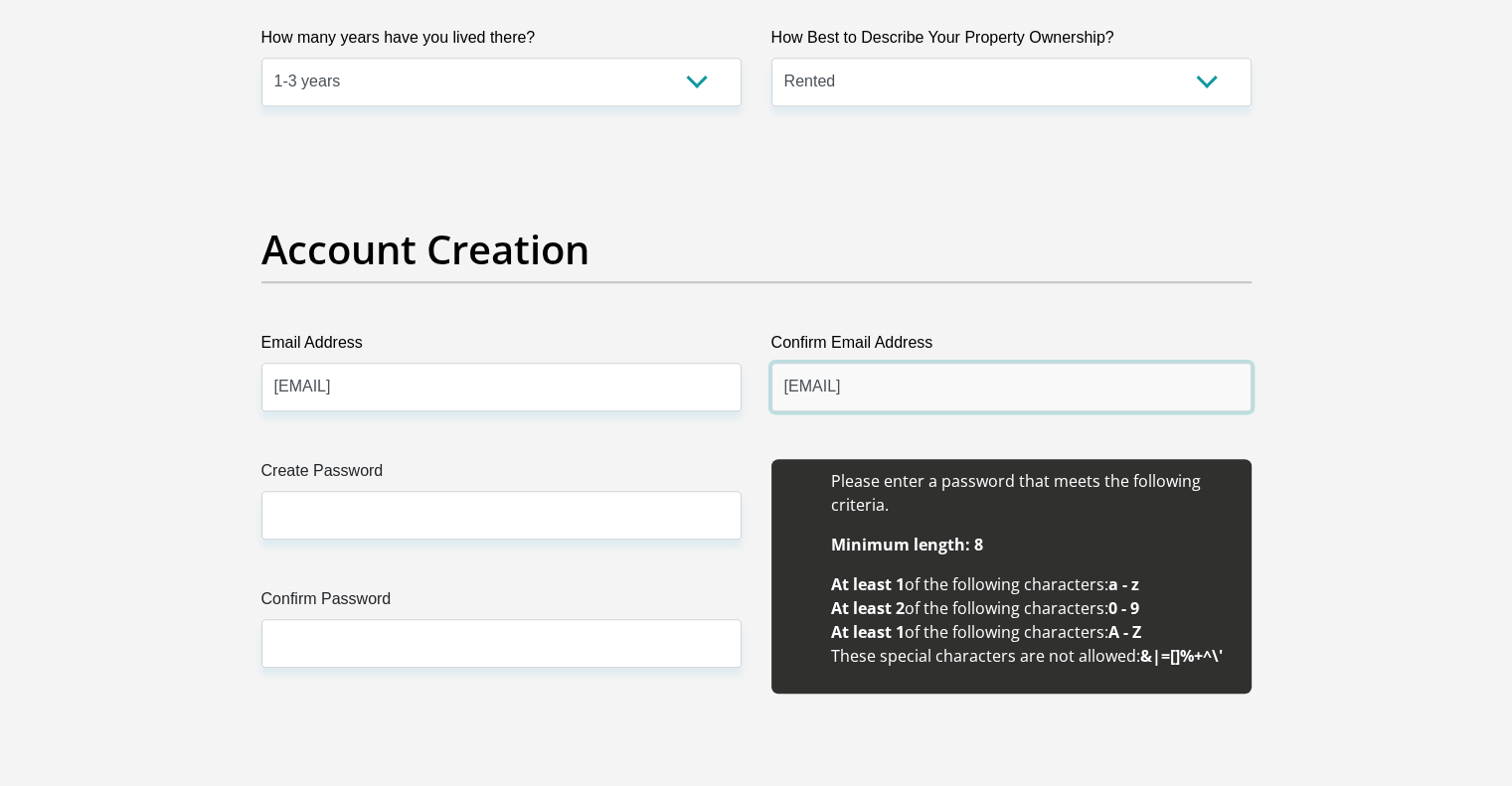 type on "[EMAIL]" 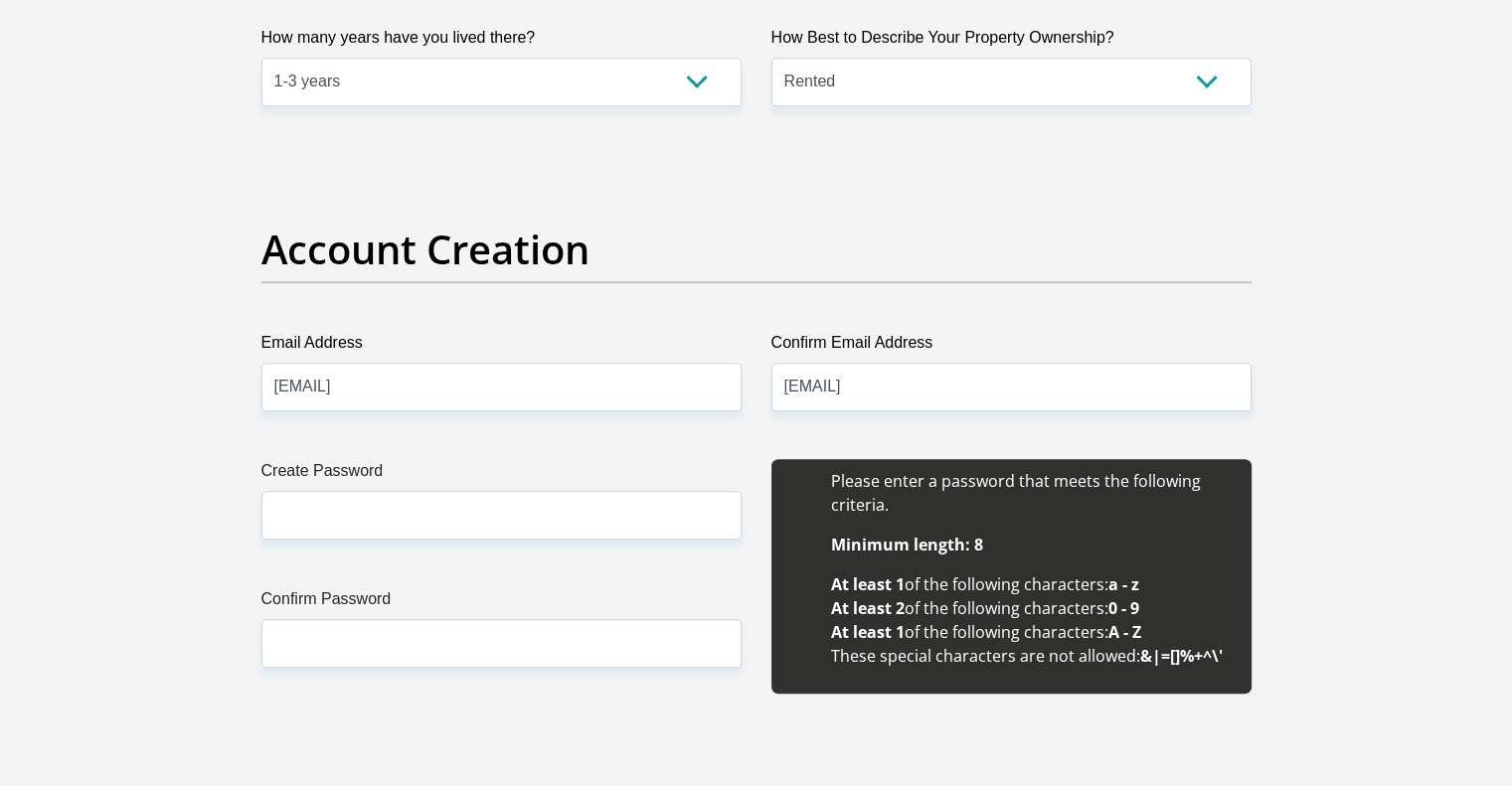 click on "Personal Details
Title
Mr
Ms
Mrs
Dr
Other
First Name
[FIRST]
Surname
[LAST]
ID Number
[ID_NUMBER]
Please input valid ID number
Race
Black
Coloured
Indian
White
Other
Contact Number
[PHONE]
Please input valid contact number" at bounding box center [756, 2060] 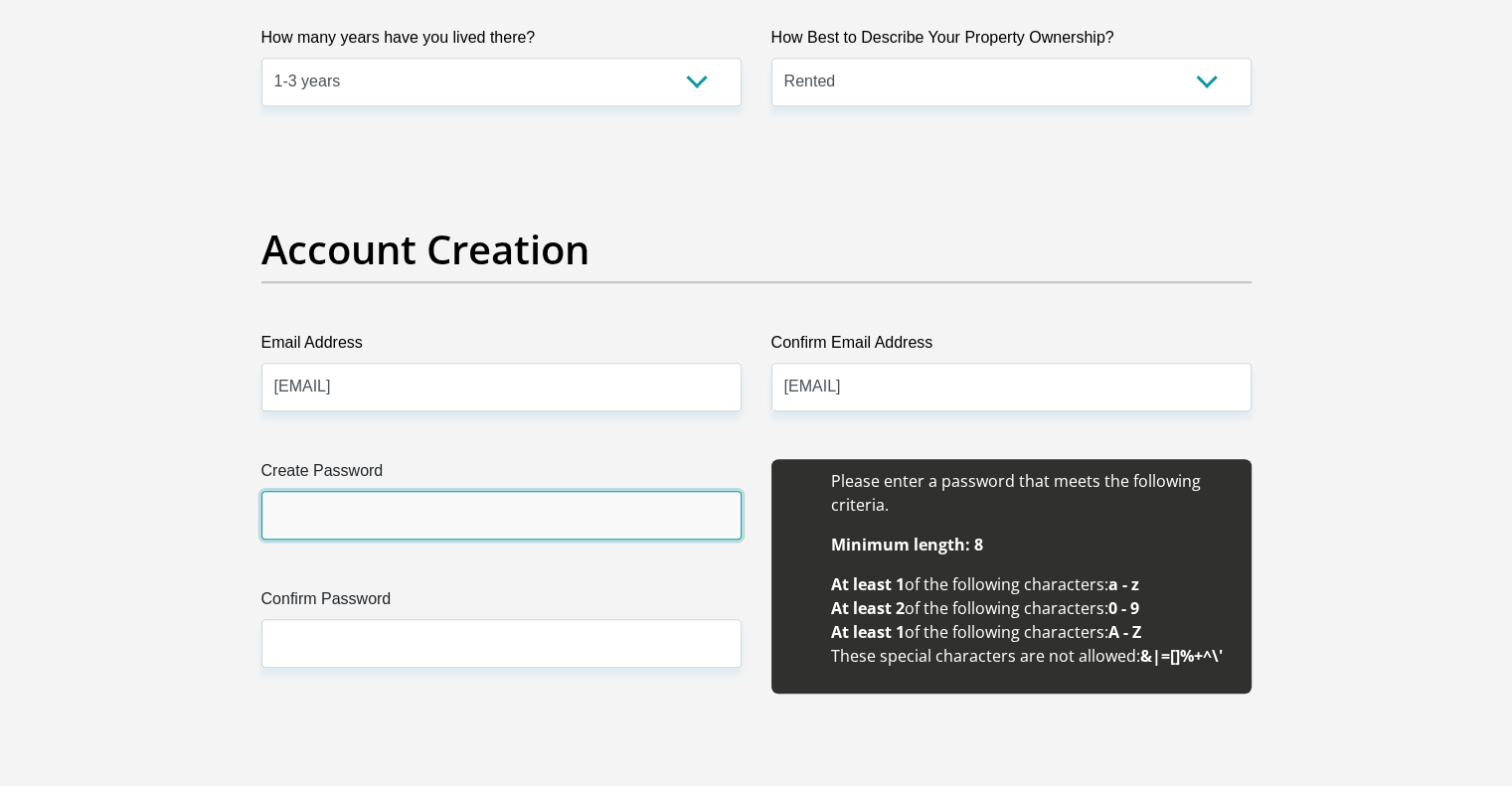 click on "Create Password" at bounding box center [501, 515] 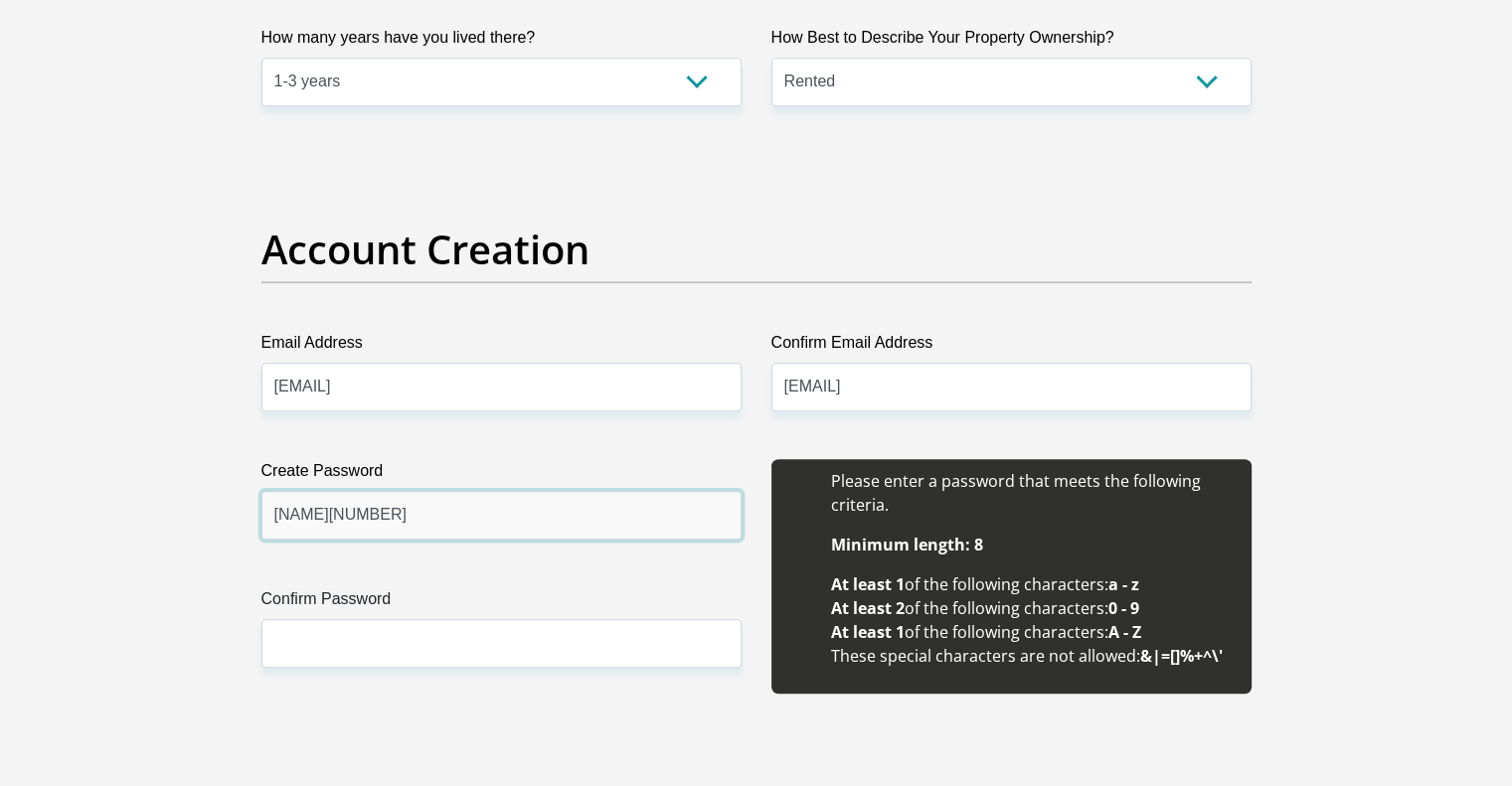 type on "[NAME][NUMBER]" 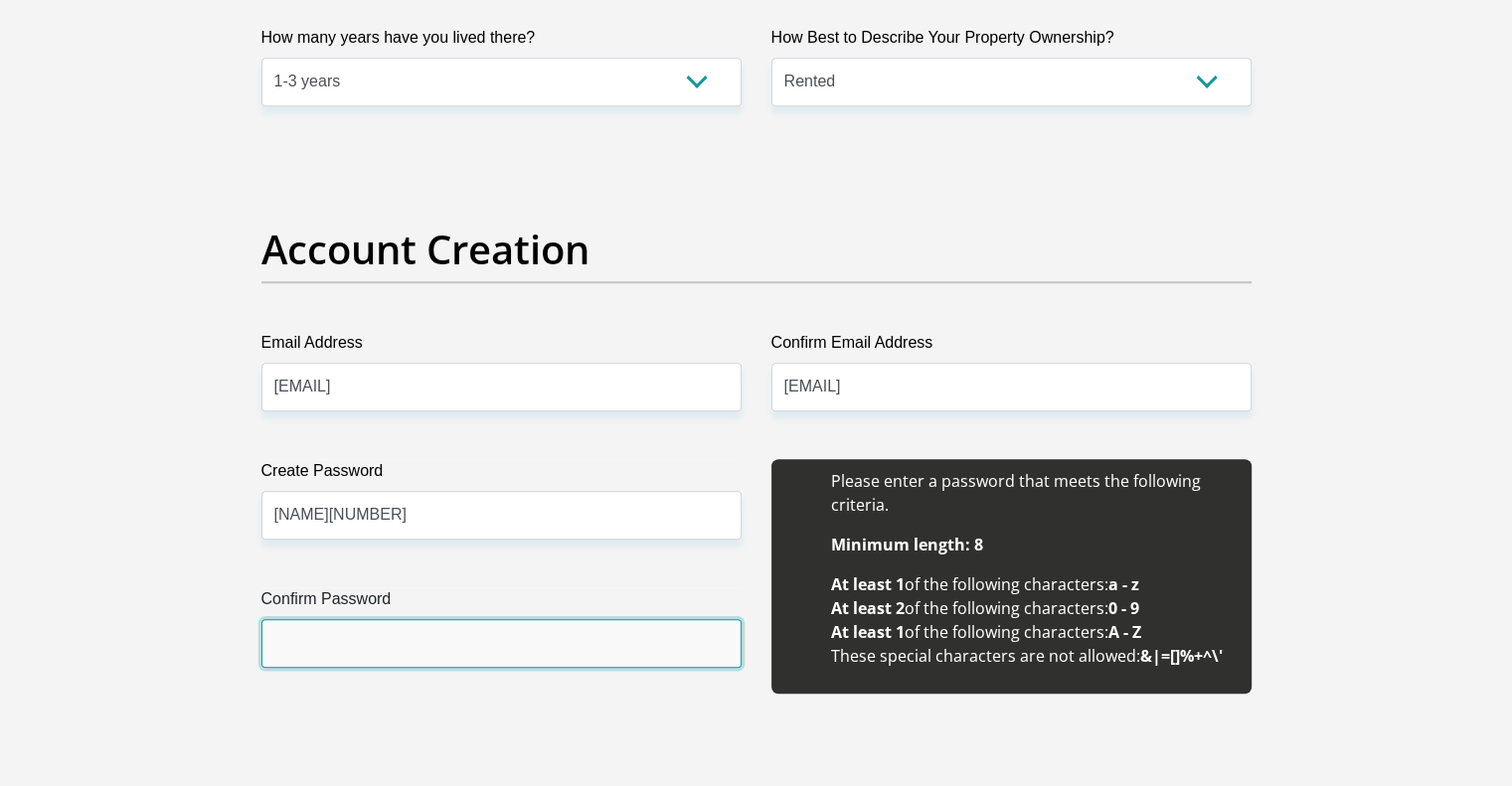 click on "Confirm Password" at bounding box center (501, 643) 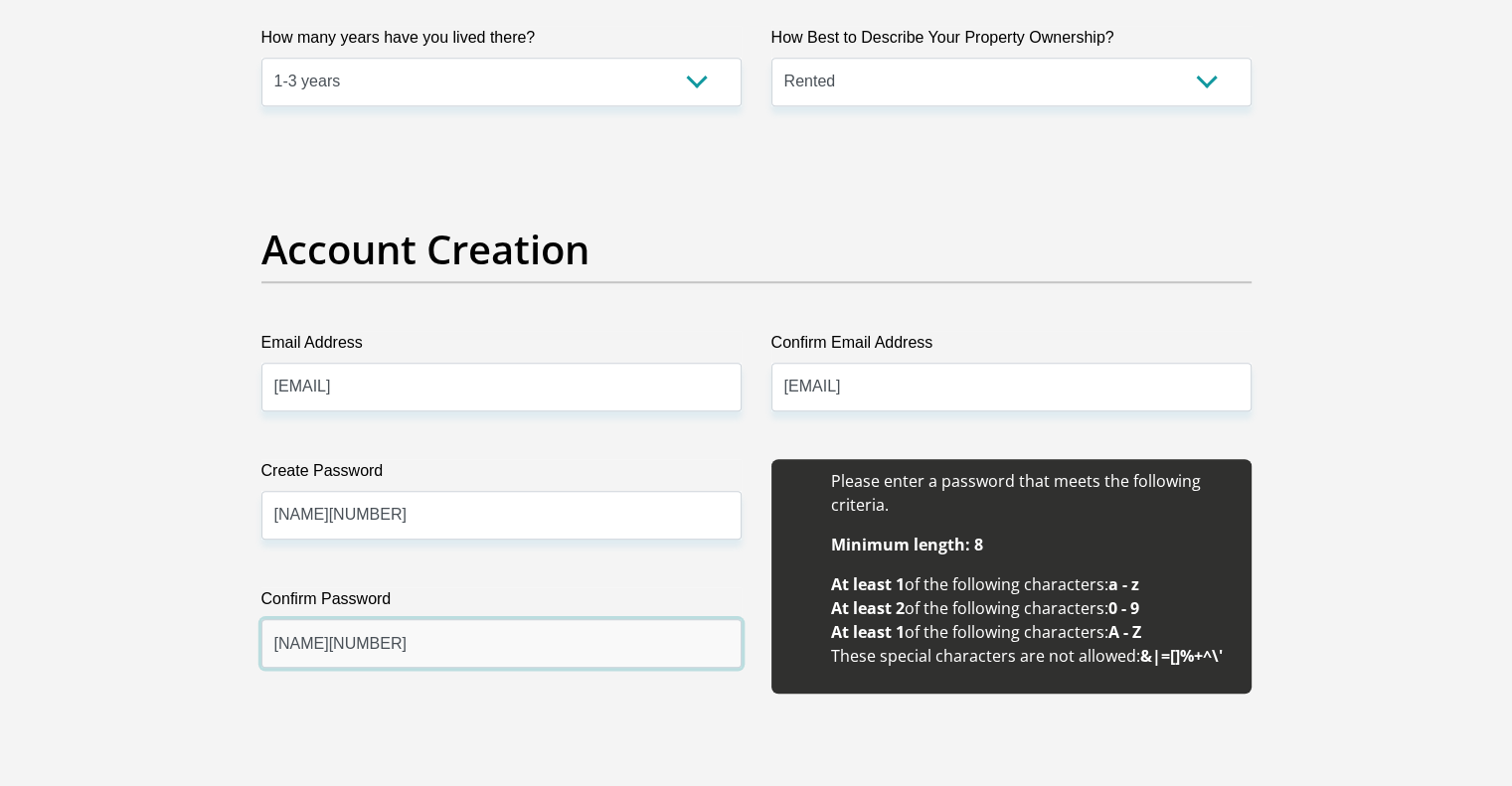 type on "[NAME][NUMBER]" 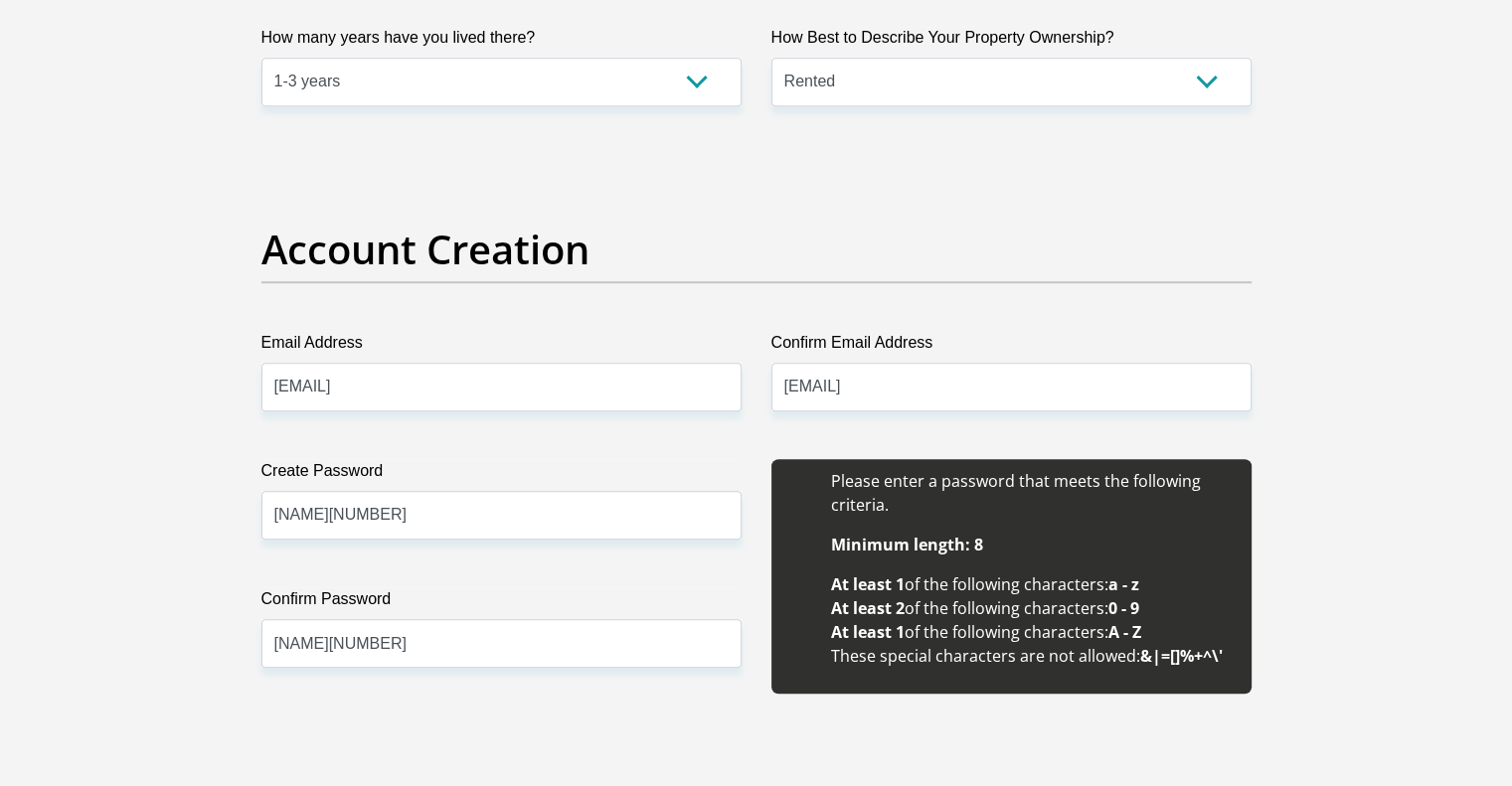 click on "Personal Details
Title
Mr
Ms
Mrs
Dr
Other
First Name
[FIRST]
Surname
[LAST]
ID Number
[ID_NUMBER]
Please input valid ID number
Race
Black
Coloured
Indian
White
Other
Contact Number
[PHONE]
Please input valid contact number
Nationality
[COUNTRY]
[COUNTRY]
[COUNTRY]  [COUNTRY]  [COUNTRY]" at bounding box center [756, 2054] 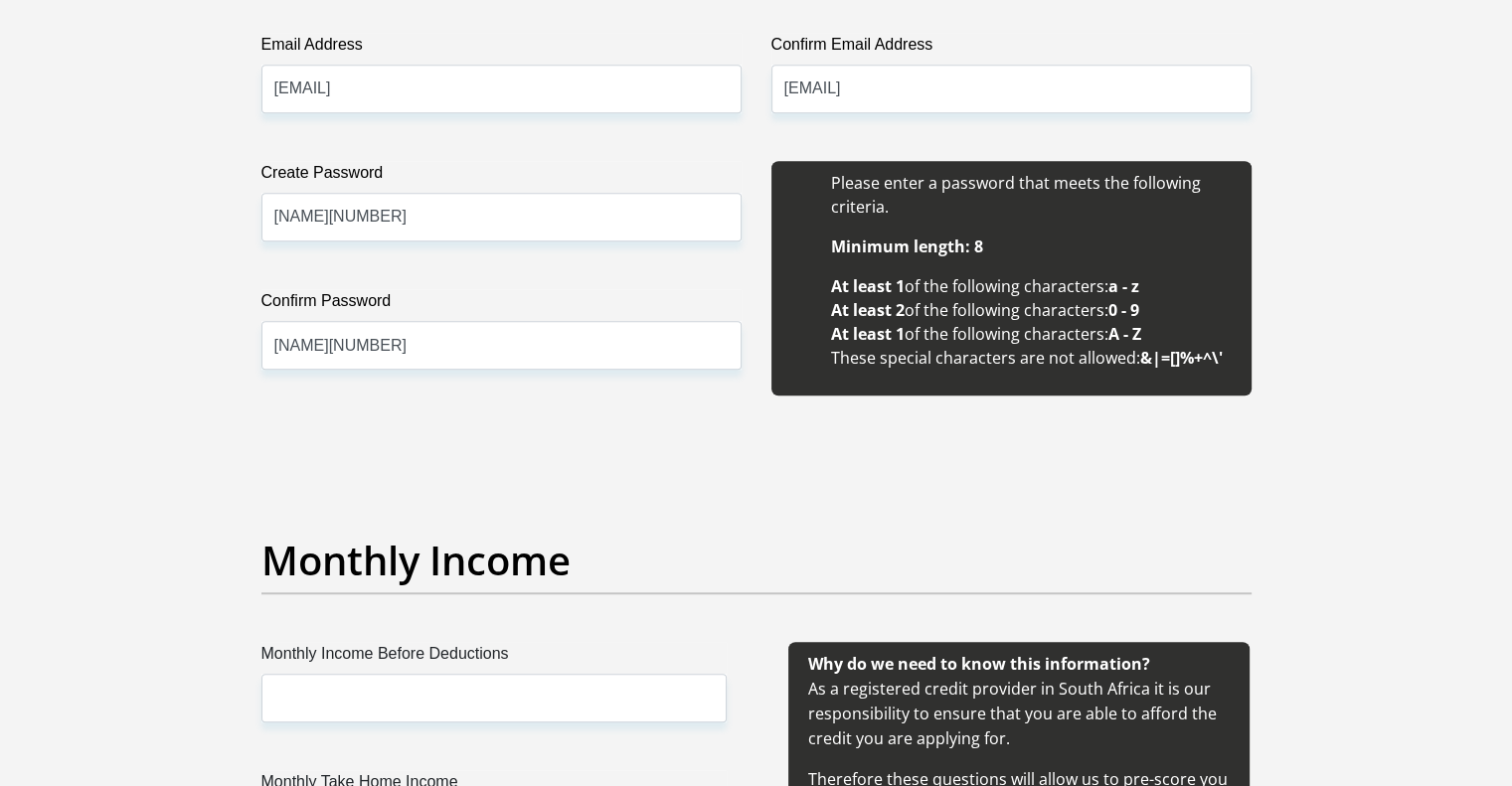 scroll, scrollTop: 2087, scrollLeft: 0, axis: vertical 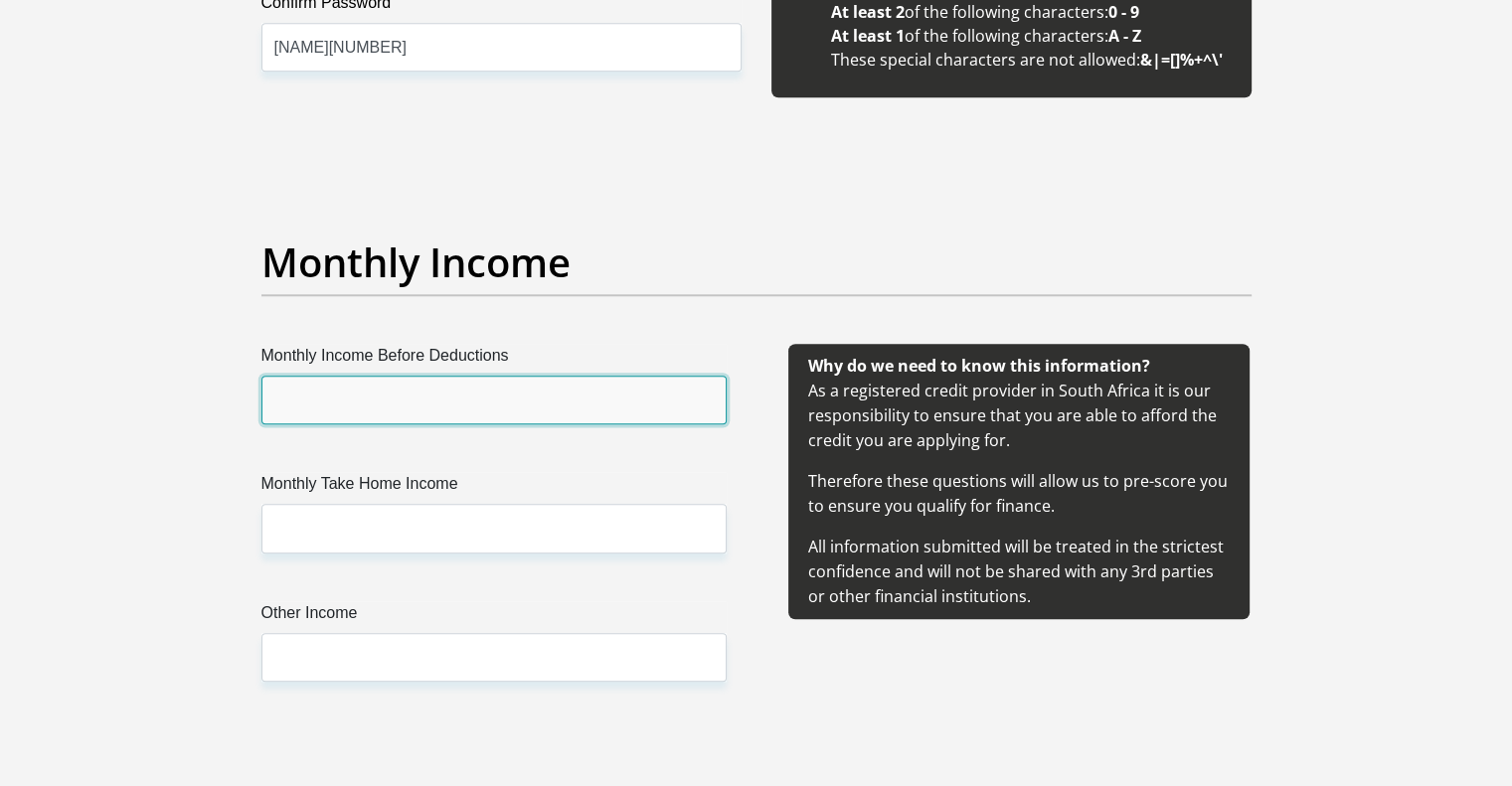 click on "Monthly Income Before Deductions" at bounding box center [494, 399] 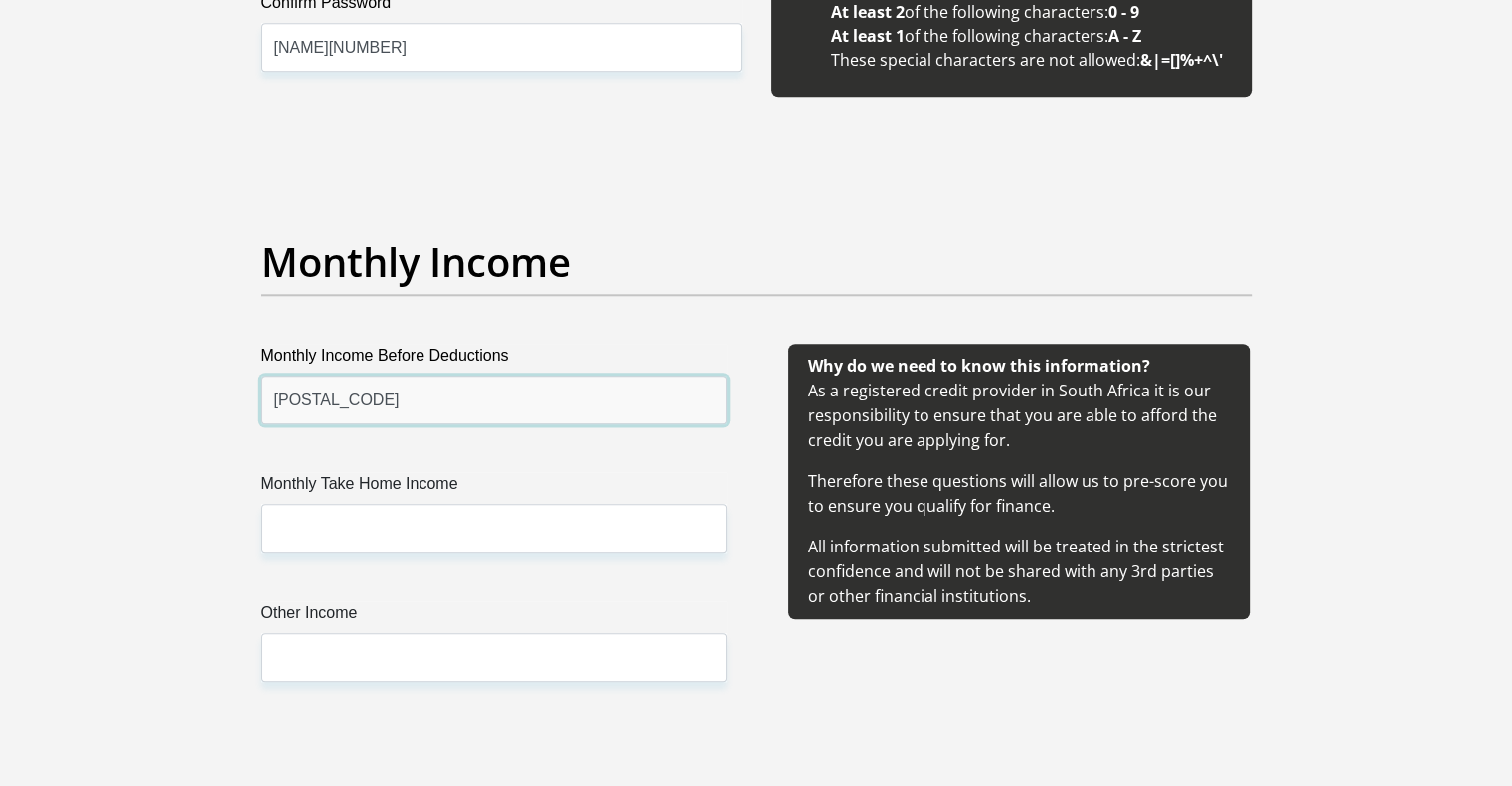 type on "[POSTAL_CODE]" 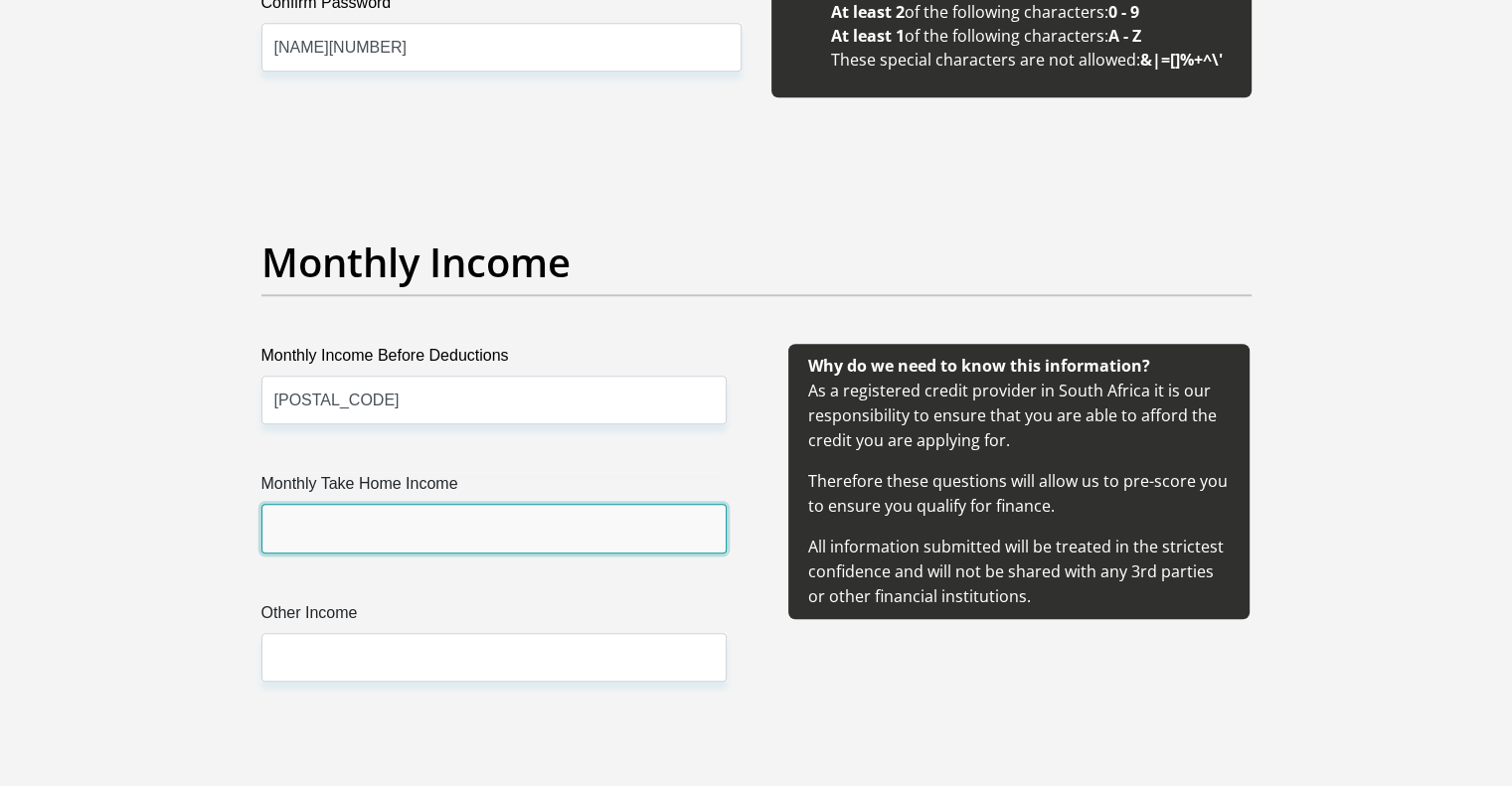 click on "Monthly Take Home Income" at bounding box center (494, 528) 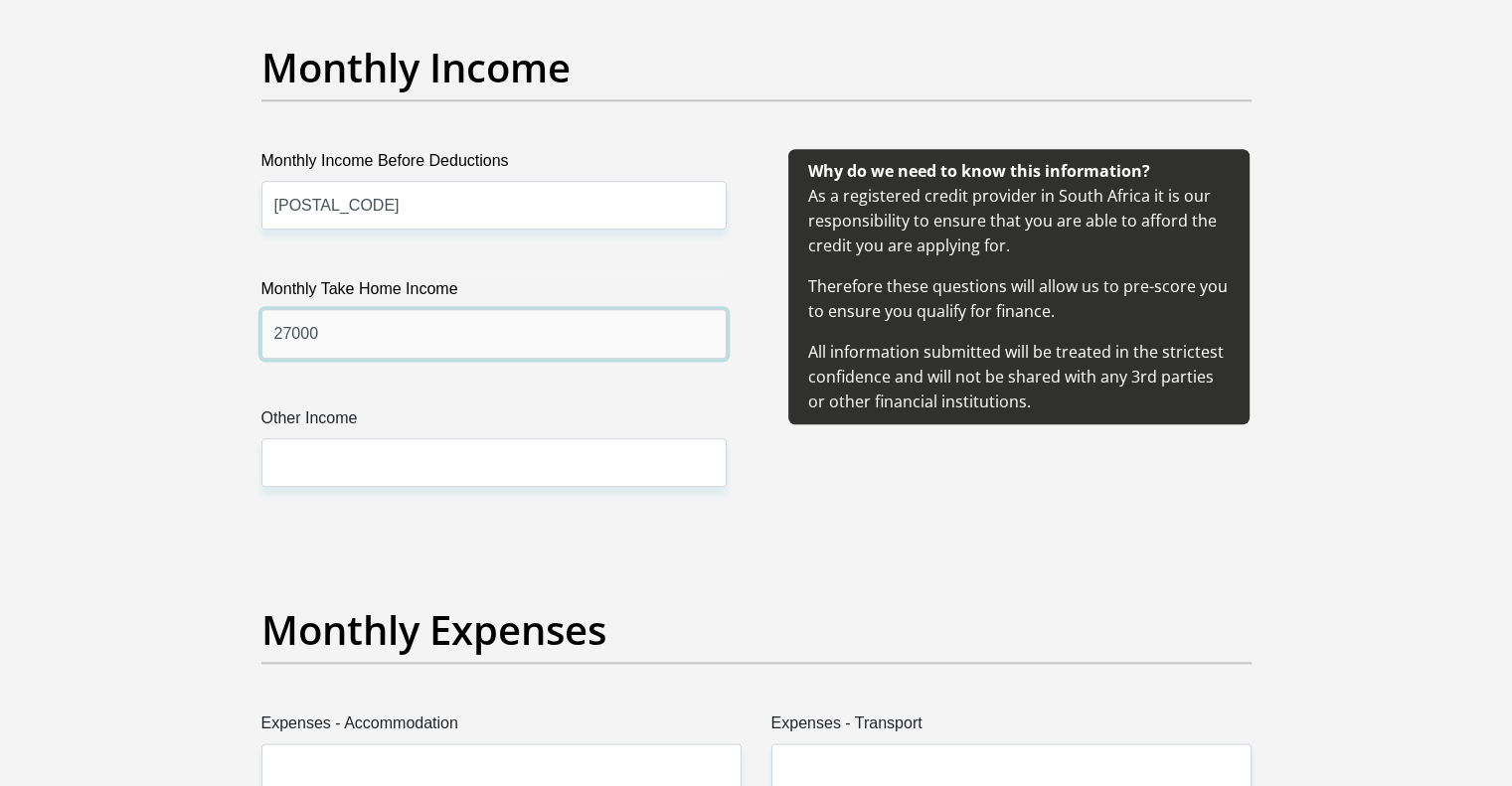 scroll, scrollTop: 2285, scrollLeft: 0, axis: vertical 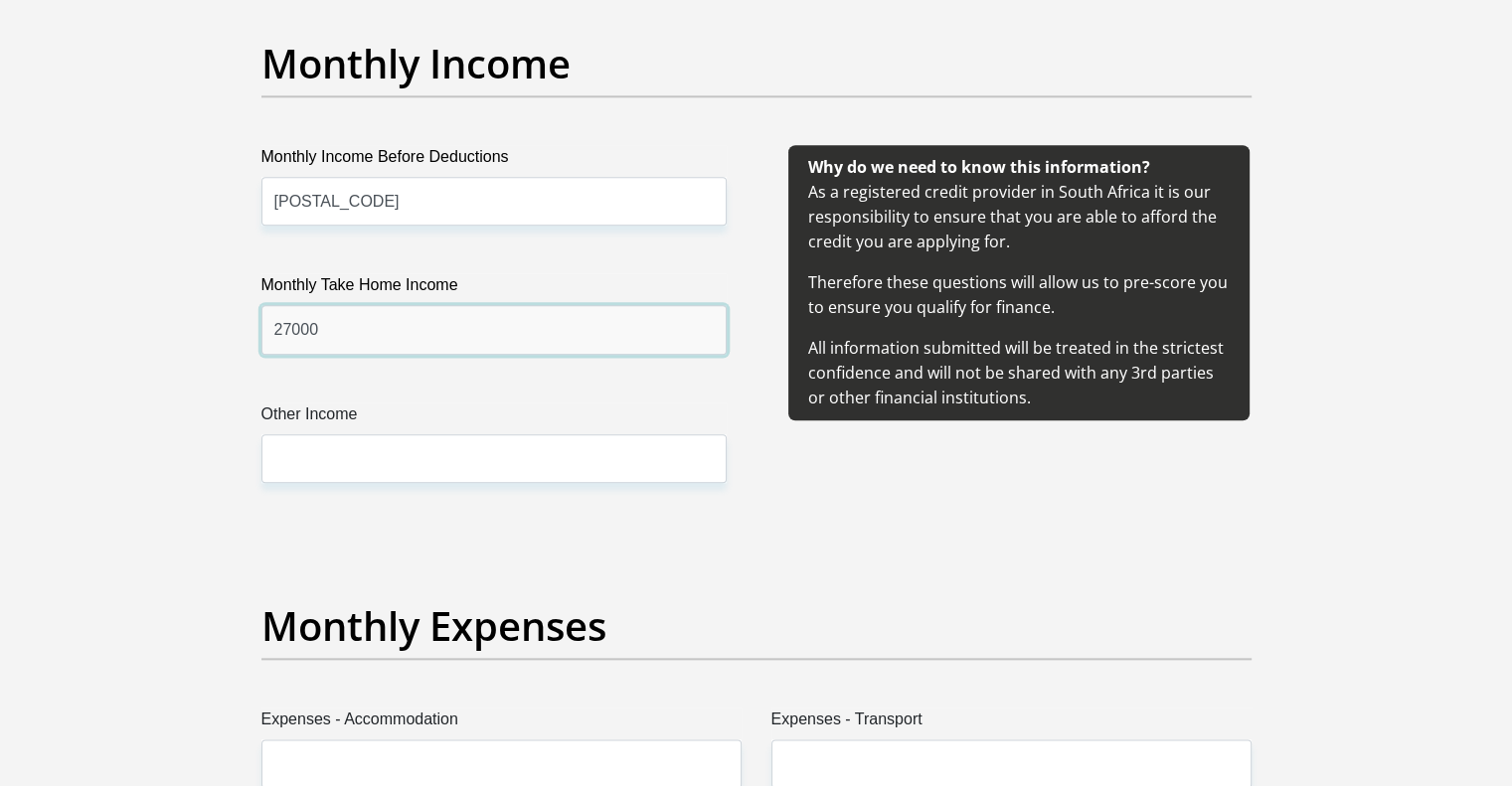 type on "27000" 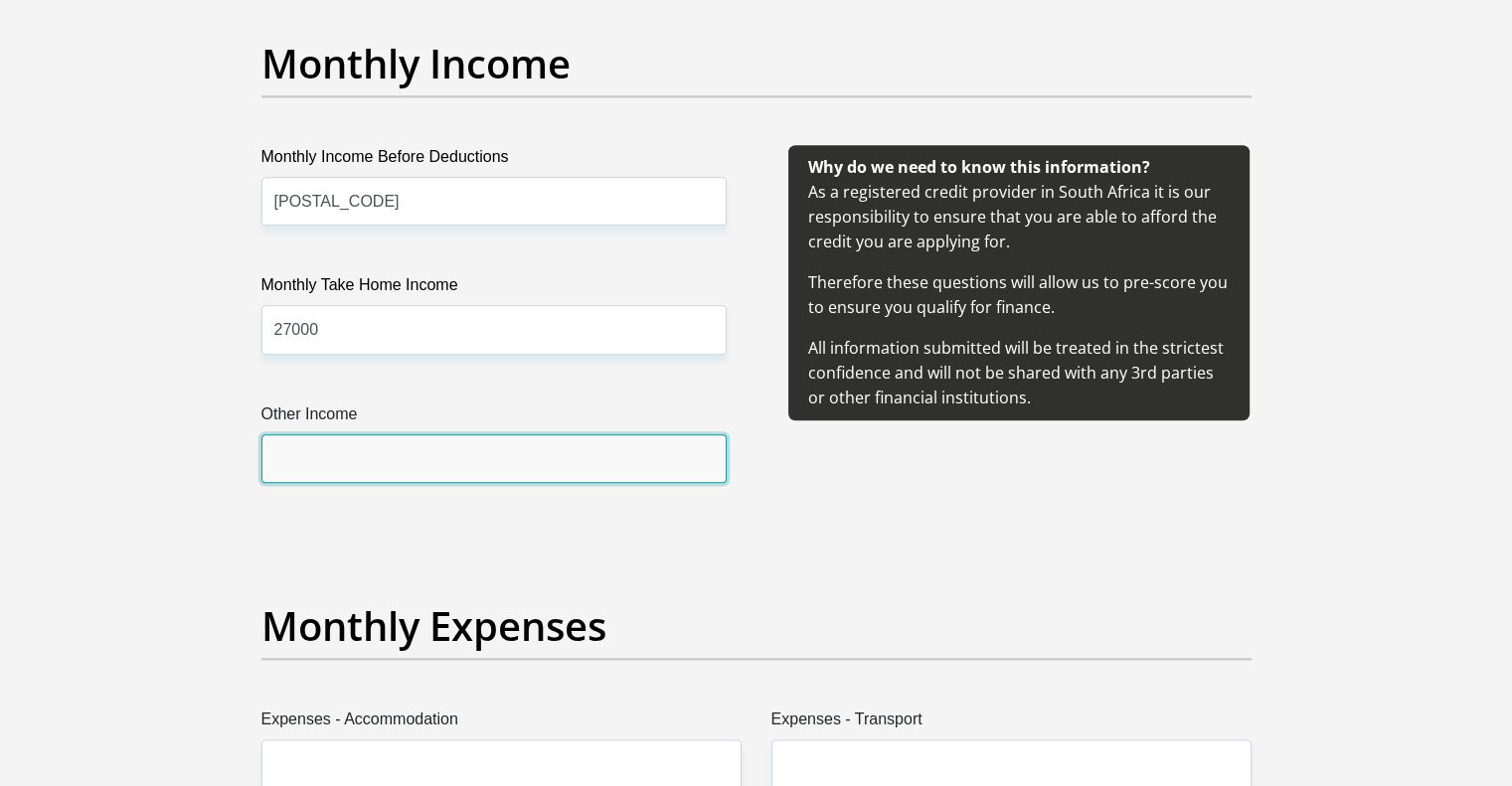 click on "Other Income" at bounding box center [494, 458] 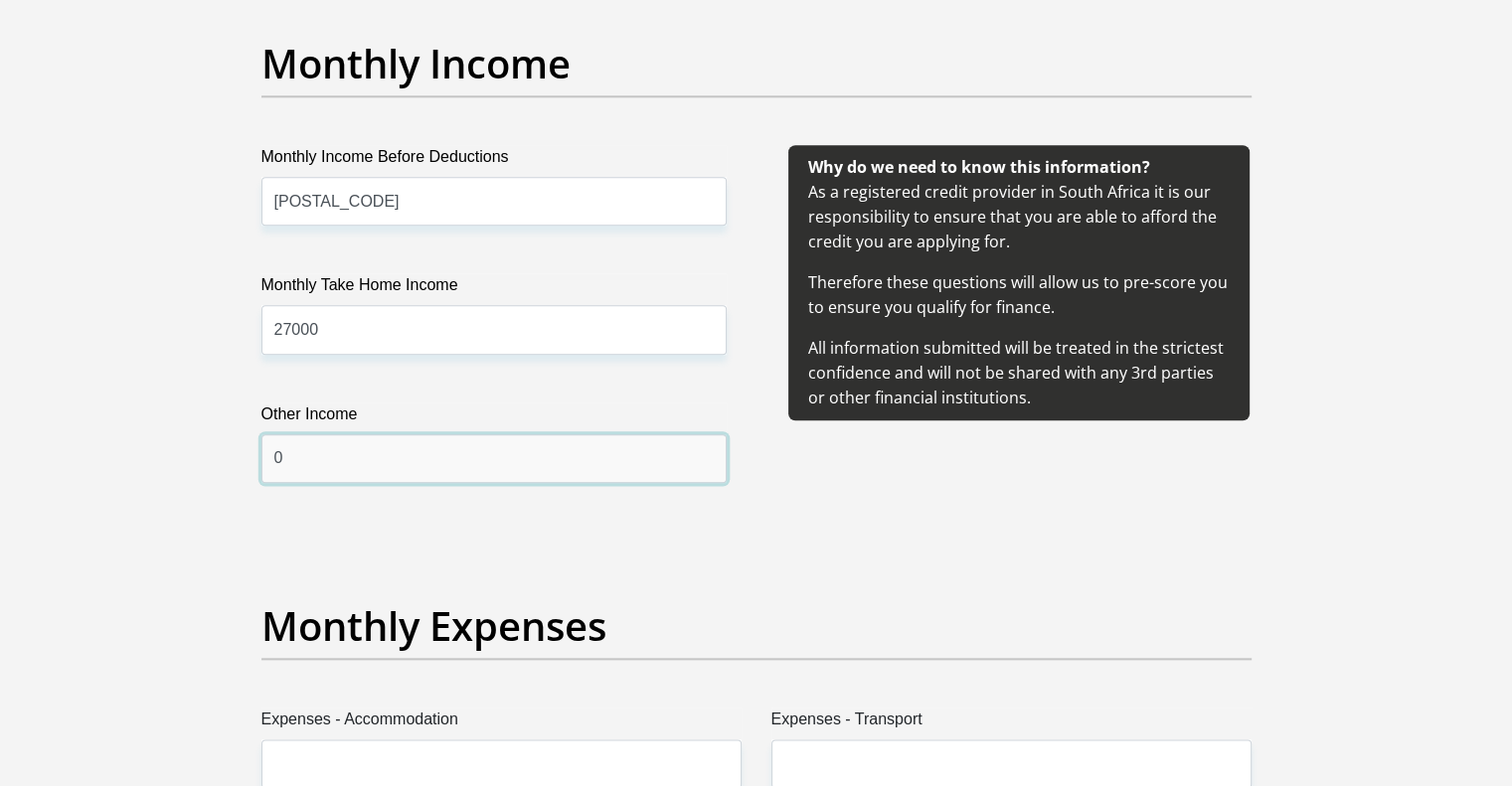 type on "0" 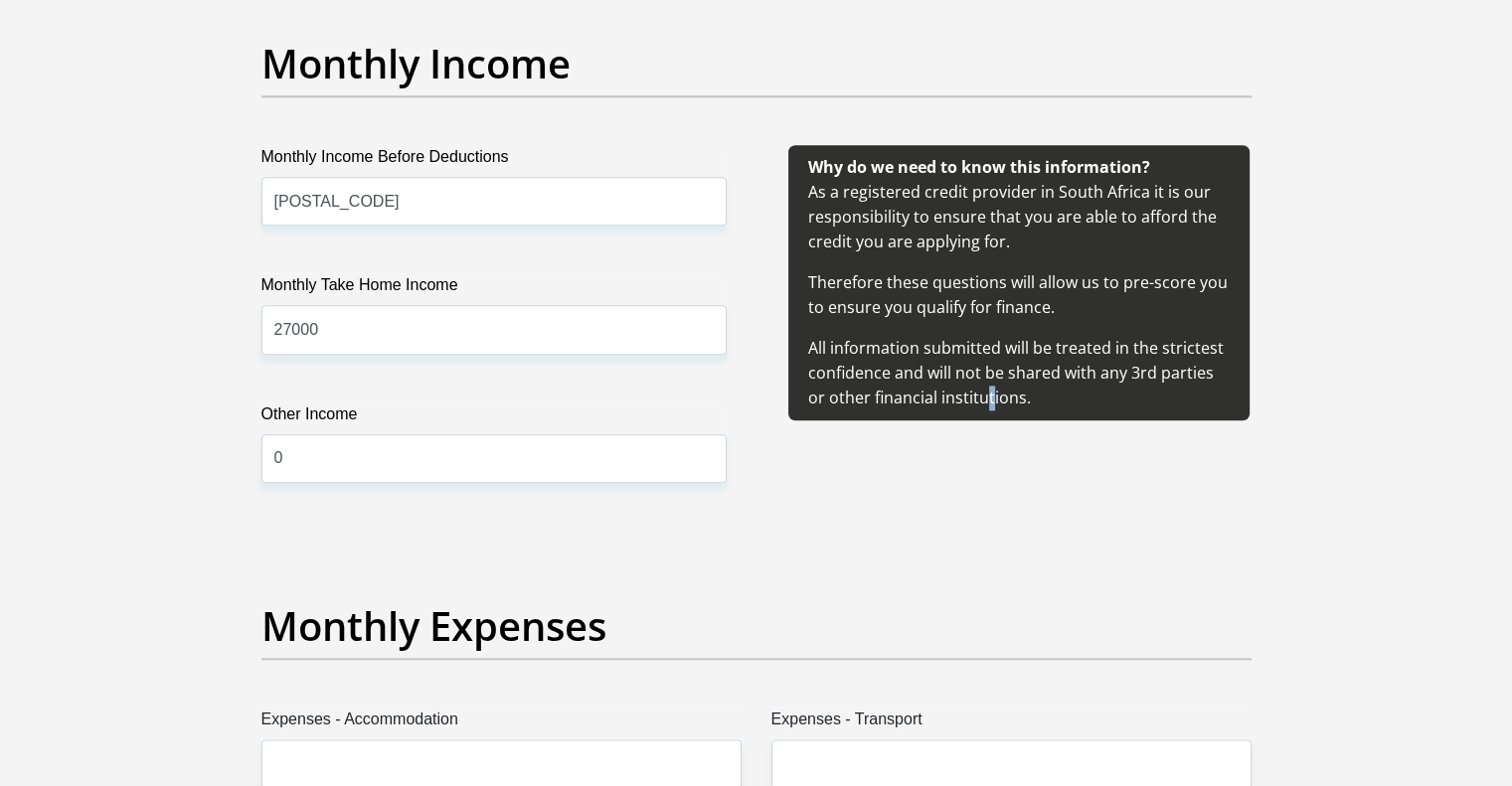 click on "Personal Details
Title
Mr
Ms
Mrs
Dr
Other
First Name
[FIRST]
Surname
[LAST]
ID Number
[ID_NUMBER]
Please input valid ID number
Race
Black
Coloured
Indian
White
Other
Contact Number
[PHONE]
Please input valid contact number
Nationality
[COUNTRY]
[COUNTRY]
[COUNTRY]  [COUNTRY]  [COUNTRY]" at bounding box center [756, 1259] 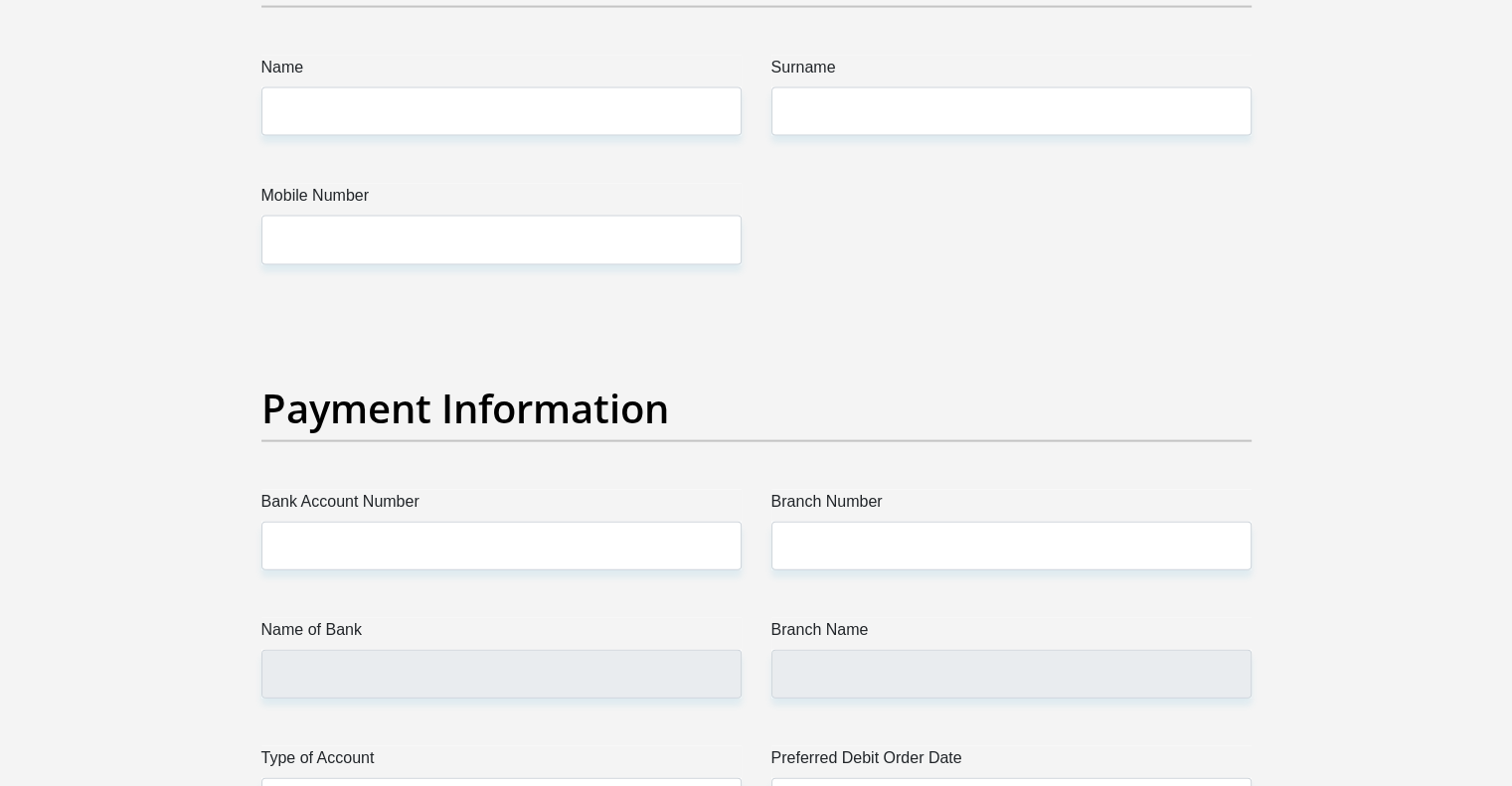 scroll, scrollTop: 4154, scrollLeft: 0, axis: vertical 